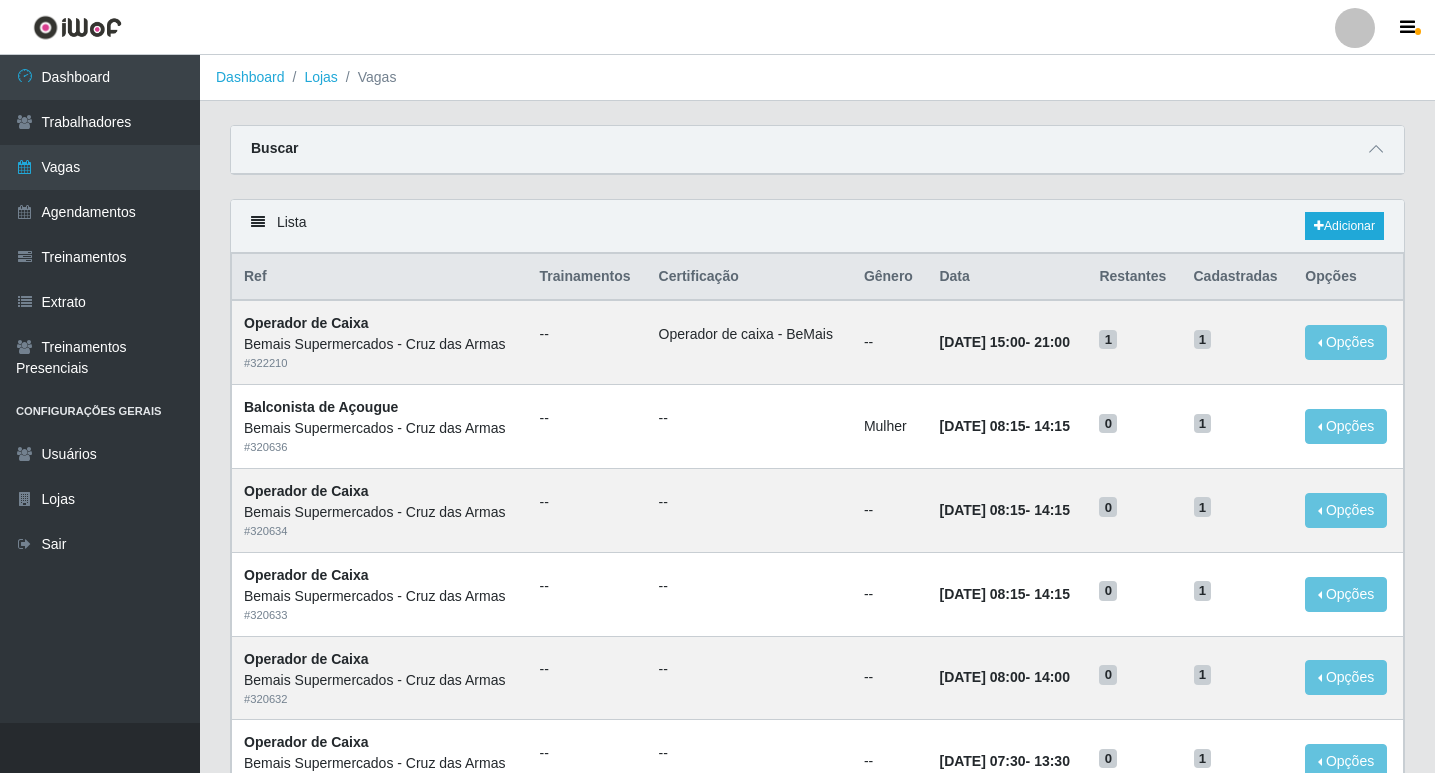 scroll, scrollTop: 0, scrollLeft: 0, axis: both 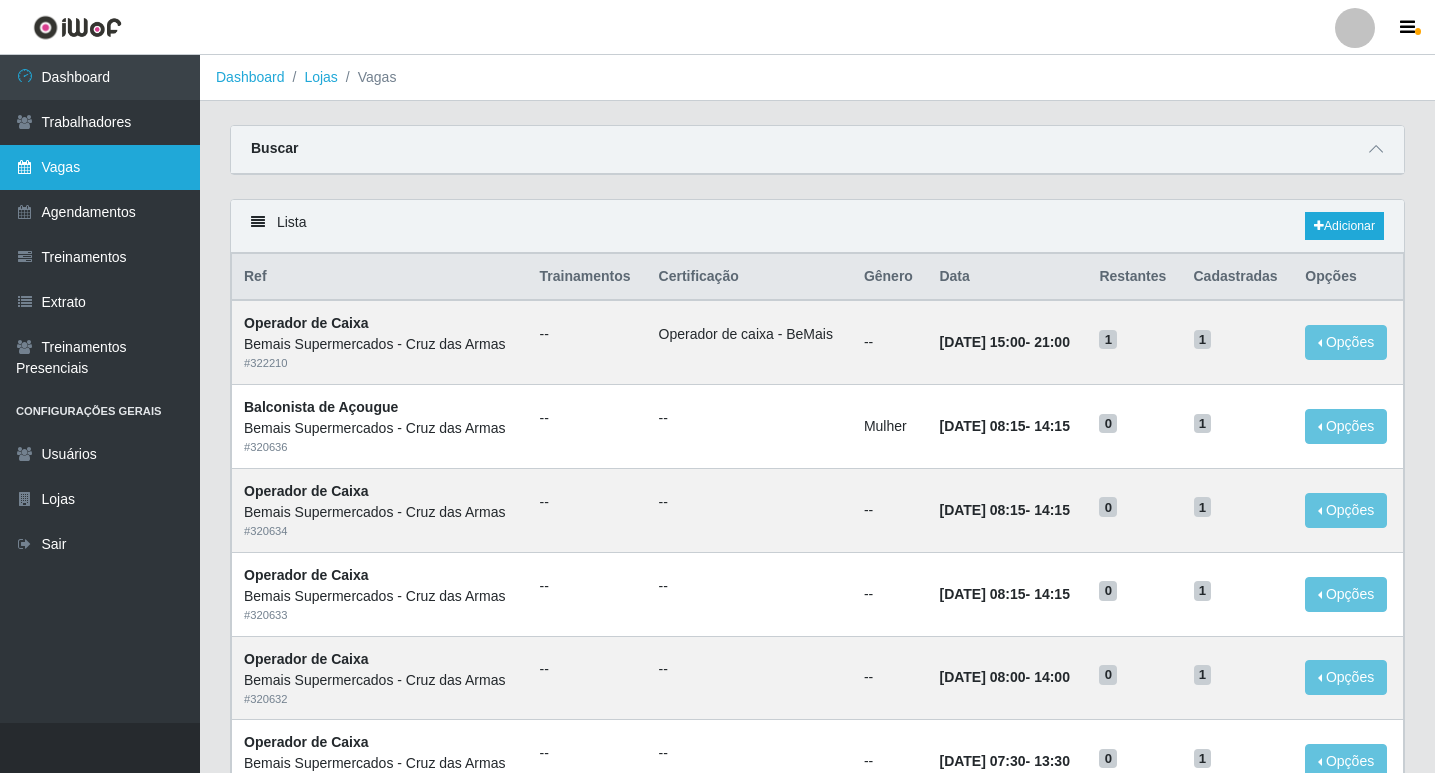 click on "Vagas" at bounding box center (100, 167) 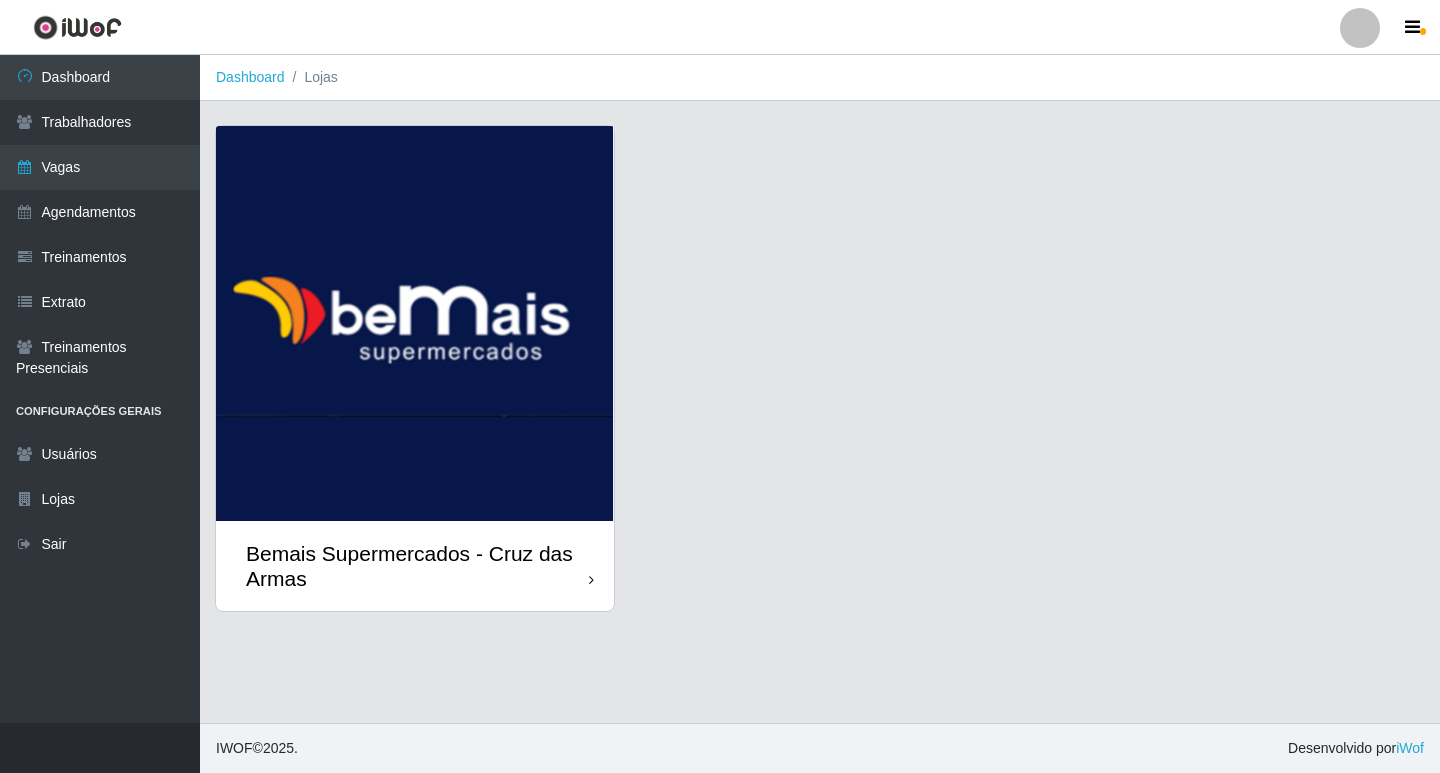 click at bounding box center [415, 323] 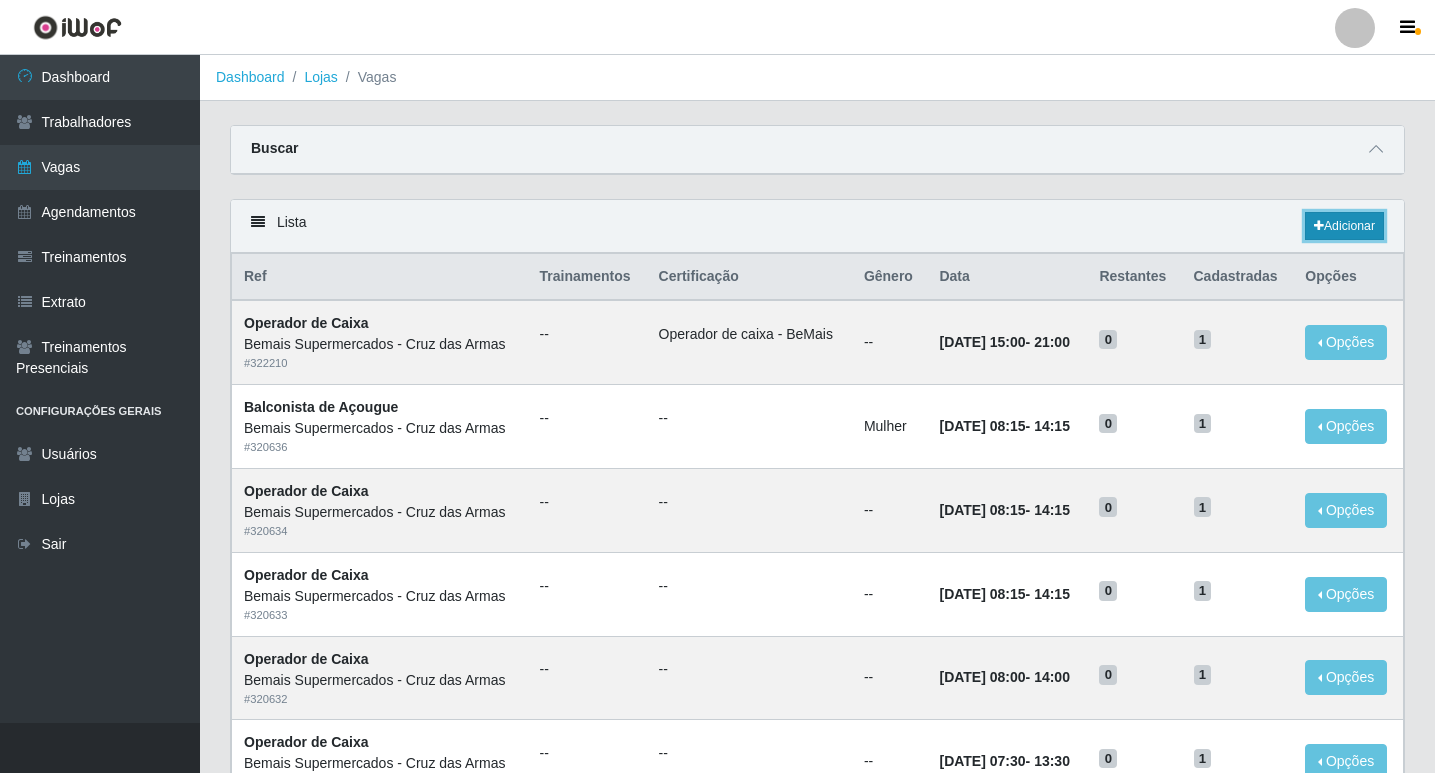 click on "Adicionar" at bounding box center [1344, 226] 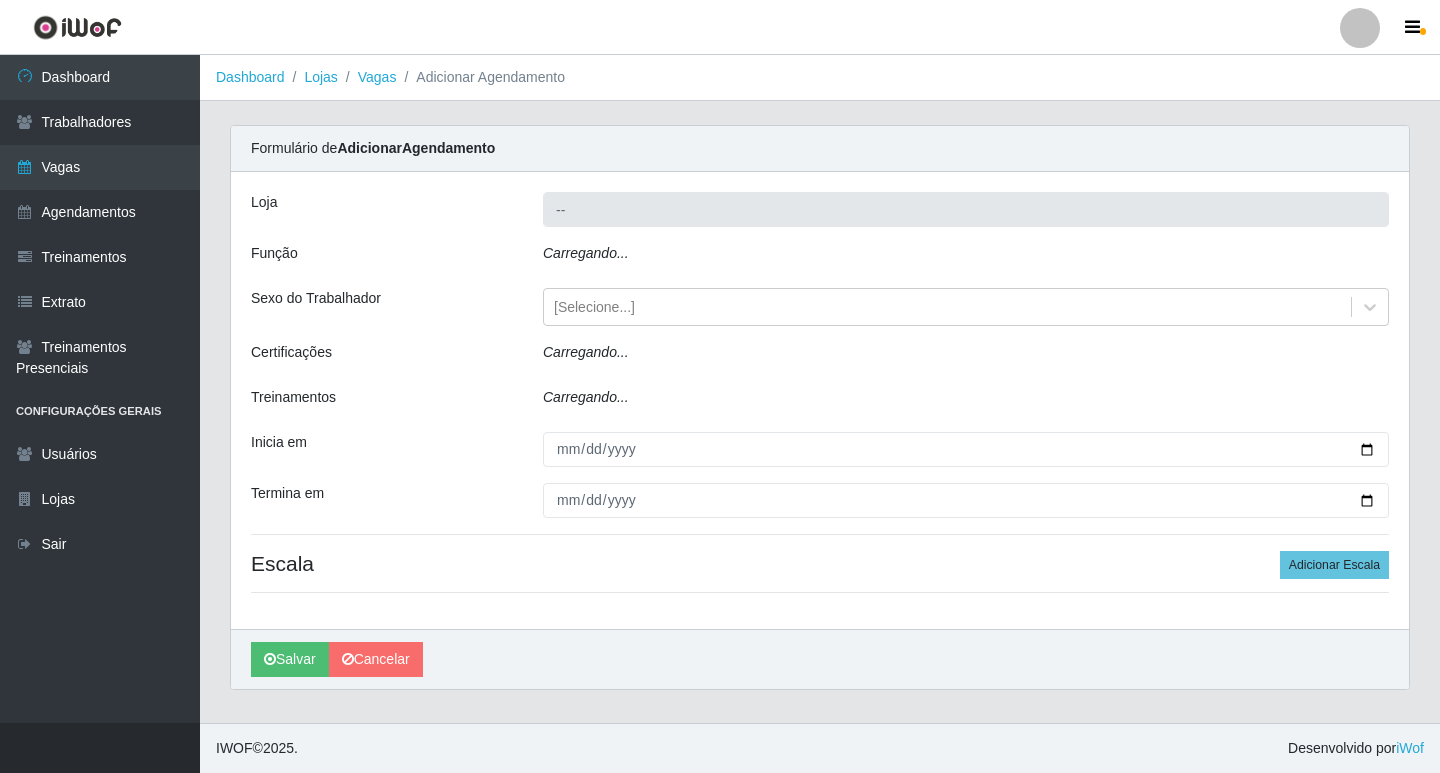 type on "Bemais Supermercados - Cruz das Armas" 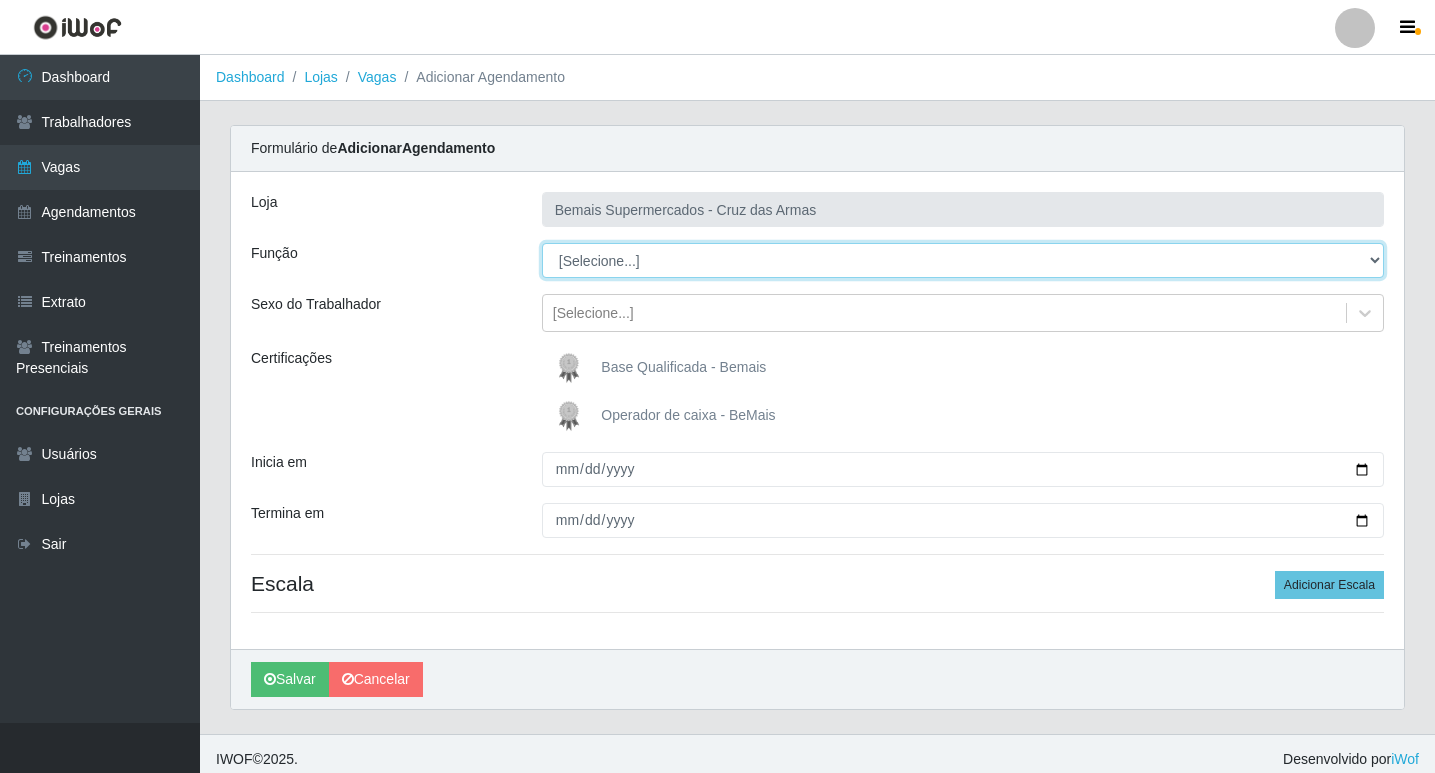 click on "[Selecione...] ASG ASG + ASG ++ Auxiliar de Estacionamento Auxiliar de Estacionamento + Auxiliar de Estacionamento ++ Balconista de Açougue  Balconista de Açougue + Balconista de Açougue ++ Balconista de Padaria  Balconista de Padaria + Balconista de Padaria ++ Embalador Embalador + Embalador ++ Operador de Caixa Operador de Caixa + Operador de Caixa ++ Repositor  Repositor + Repositor ++ Repositor de Hortifruti Repositor de Hortifruti + Repositor de Hortifruti ++" at bounding box center [963, 260] 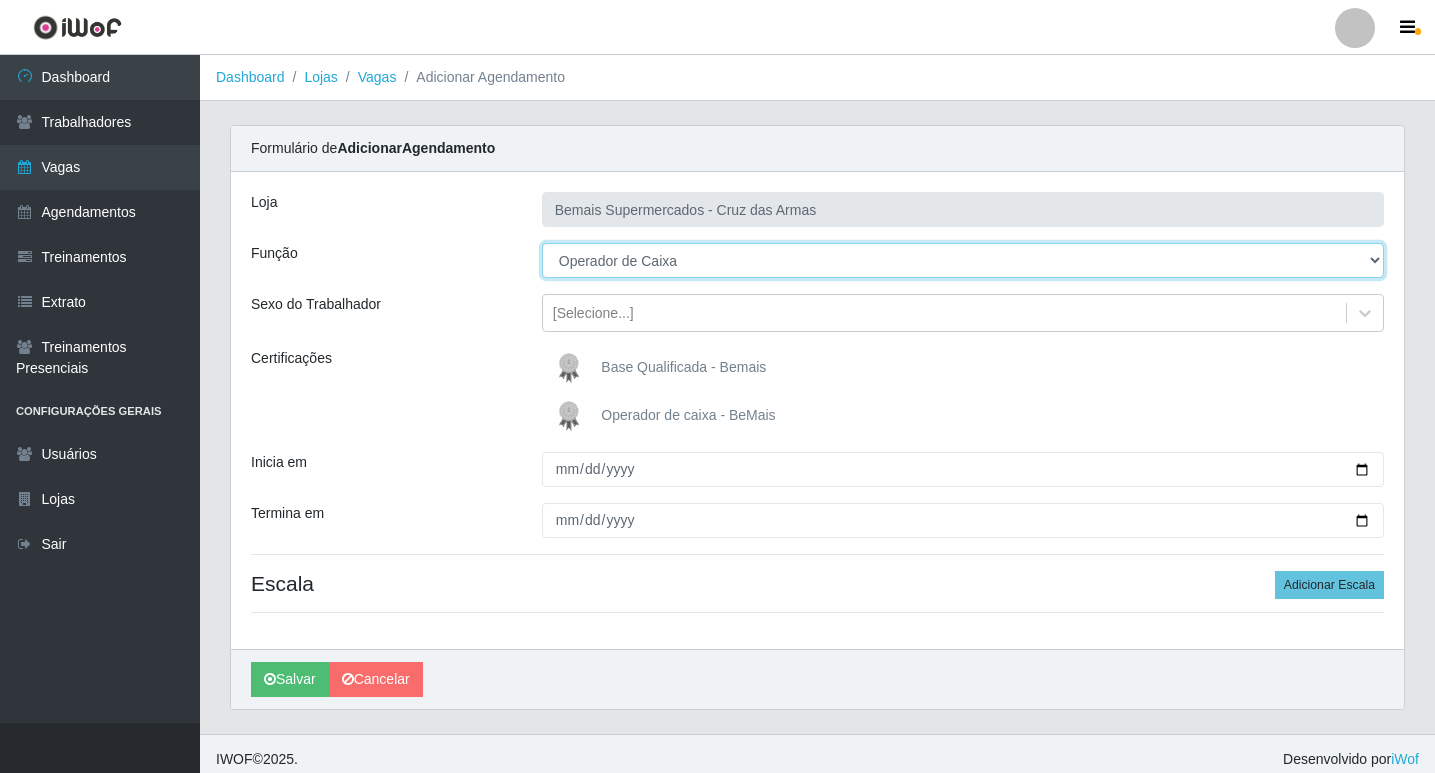 click on "[Selecione...] ASG ASG + ASG ++ Auxiliar de Estacionamento Auxiliar de Estacionamento + Auxiliar de Estacionamento ++ Balconista de Açougue  Balconista de Açougue + Balconista de Açougue ++ Balconista de Padaria  Balconista de Padaria + Balconista de Padaria ++ Embalador Embalador + Embalador ++ Operador de Caixa Operador de Caixa + Operador de Caixa ++ Repositor  Repositor + Repositor ++ Repositor de Hortifruti Repositor de Hortifruti + Repositor de Hortifruti ++" at bounding box center [963, 260] 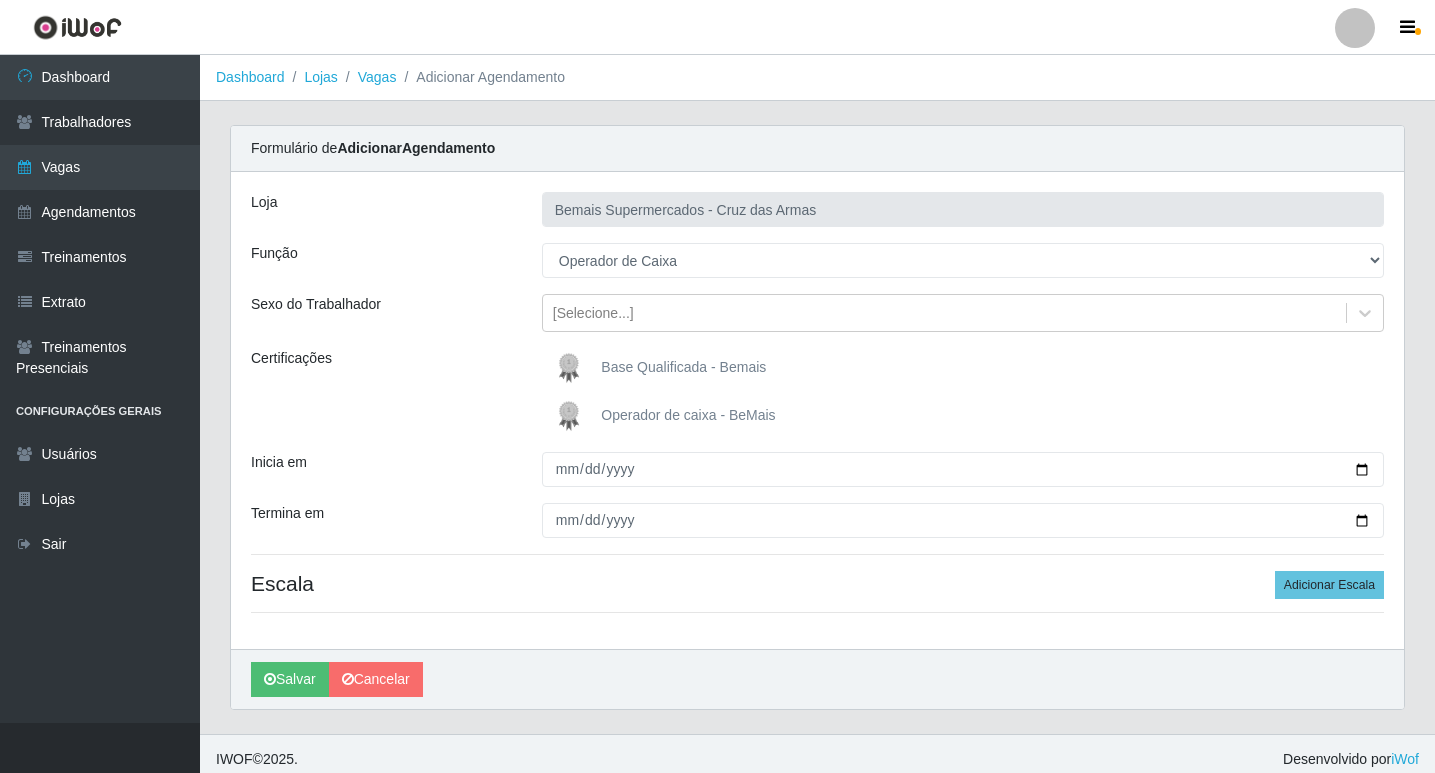 click on "Operador de caixa - BeMais" at bounding box center (688, 415) 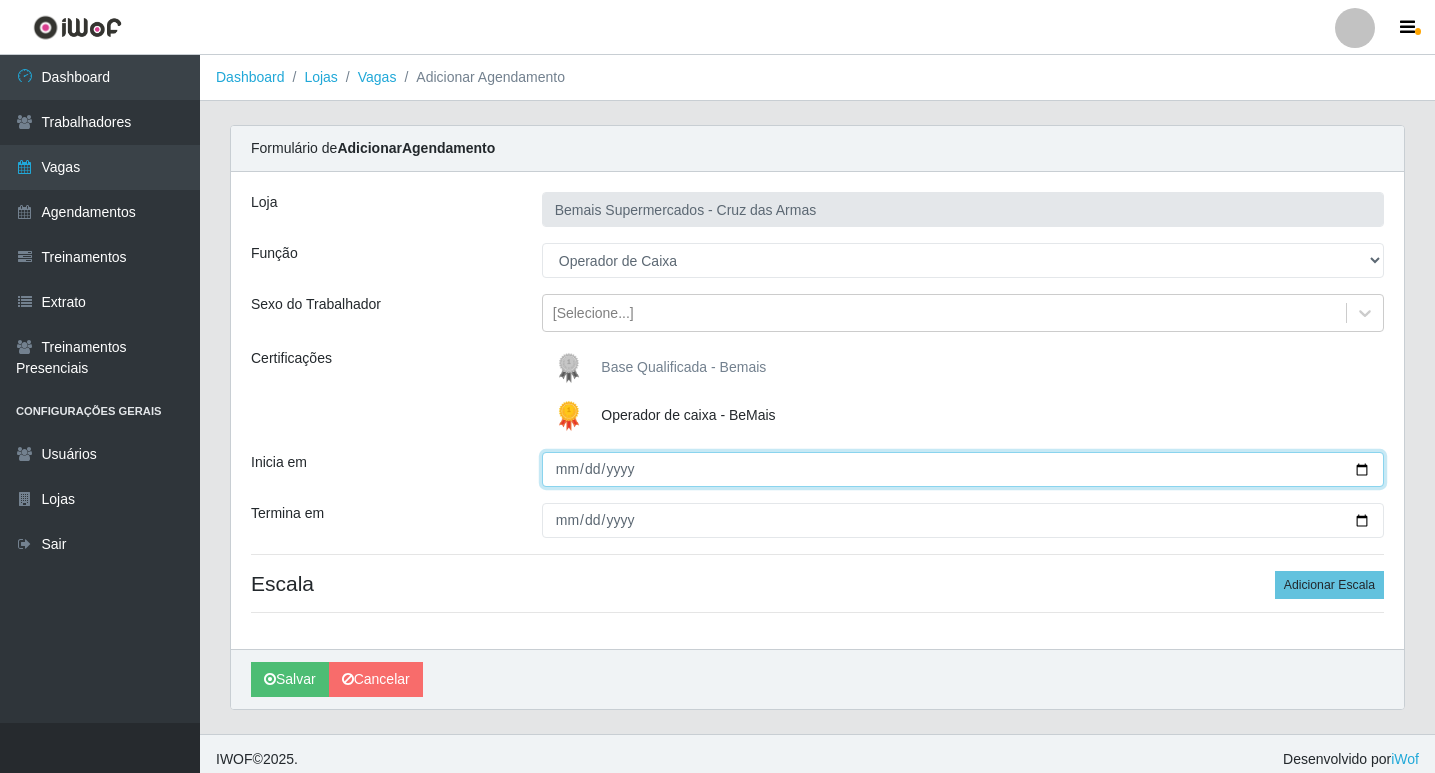 click on "Inicia em" at bounding box center (963, 469) 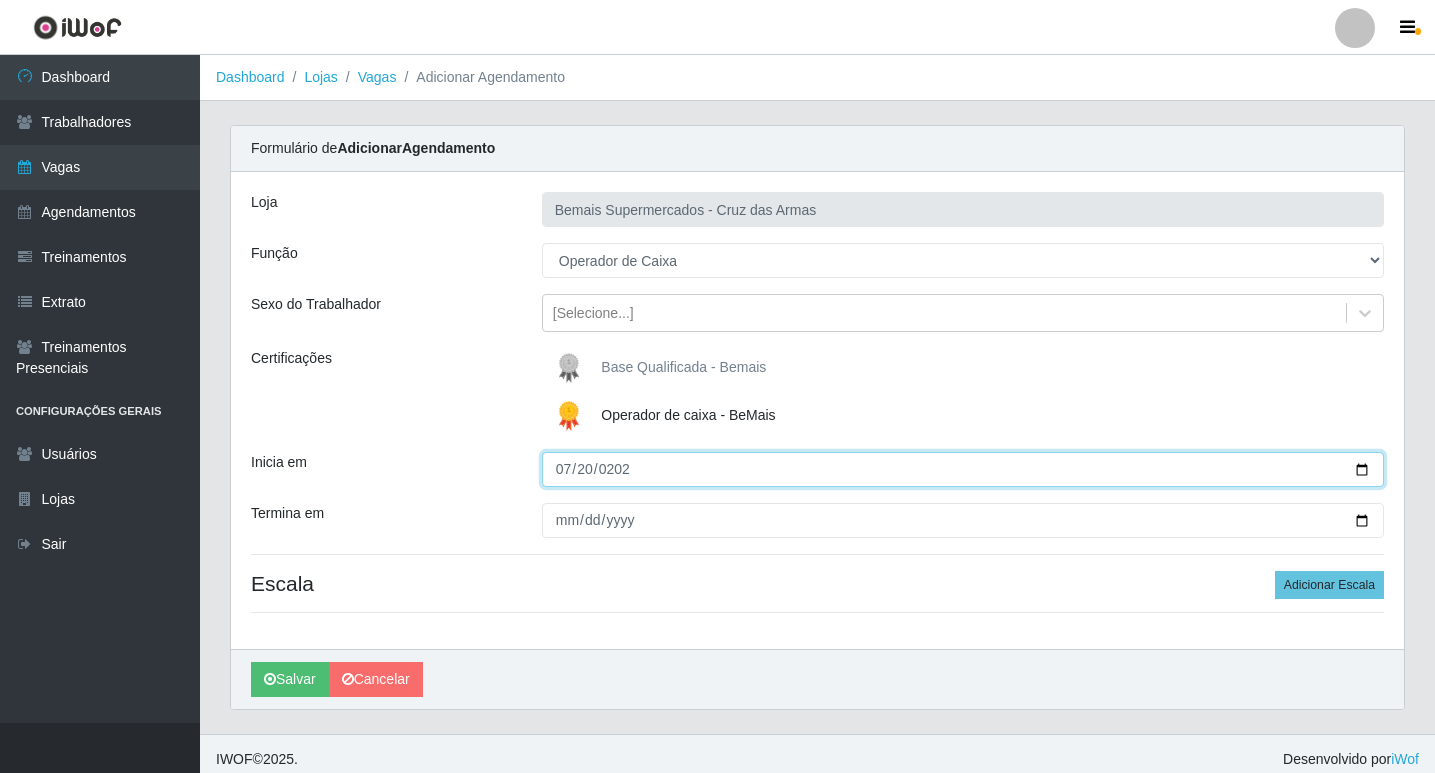 type on "[DATE]" 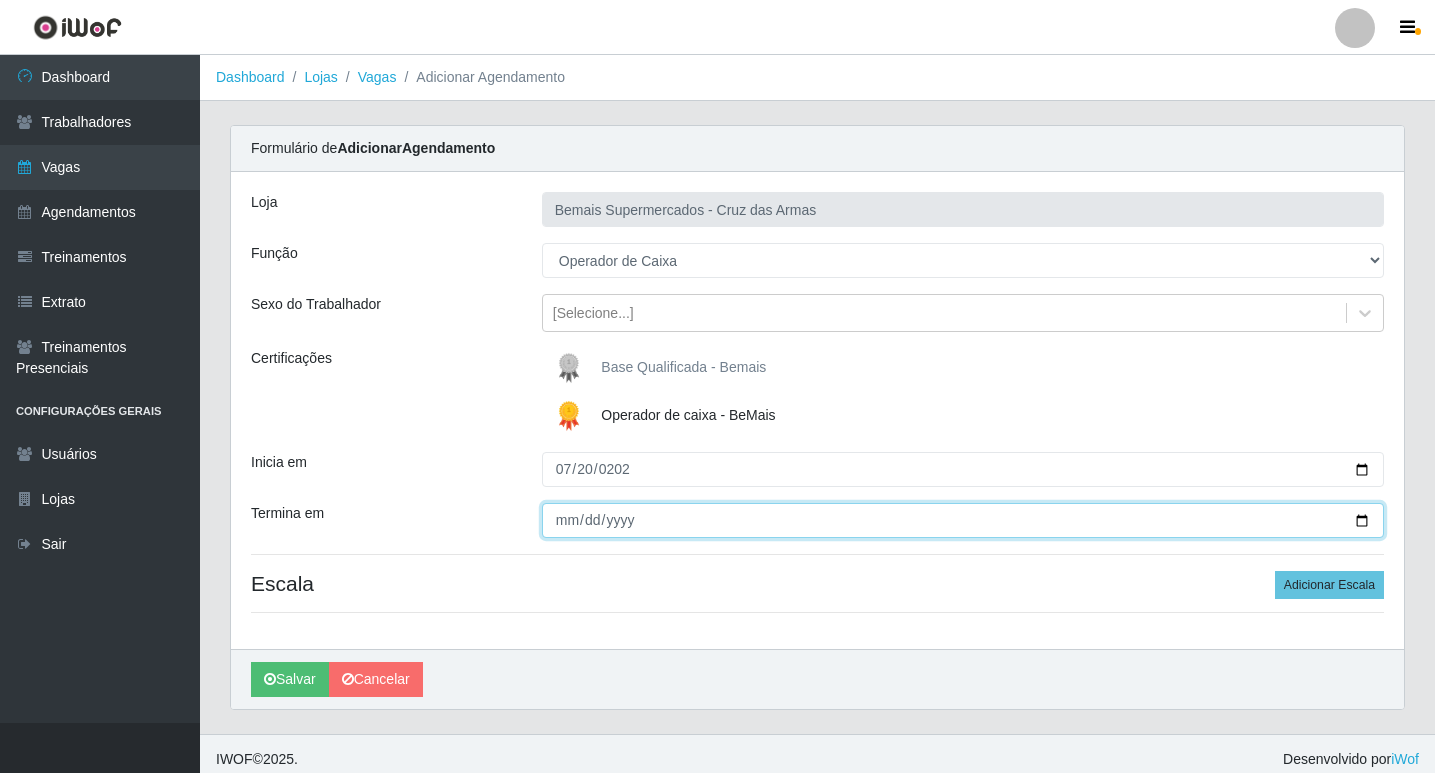 click on "Termina em" at bounding box center (963, 520) 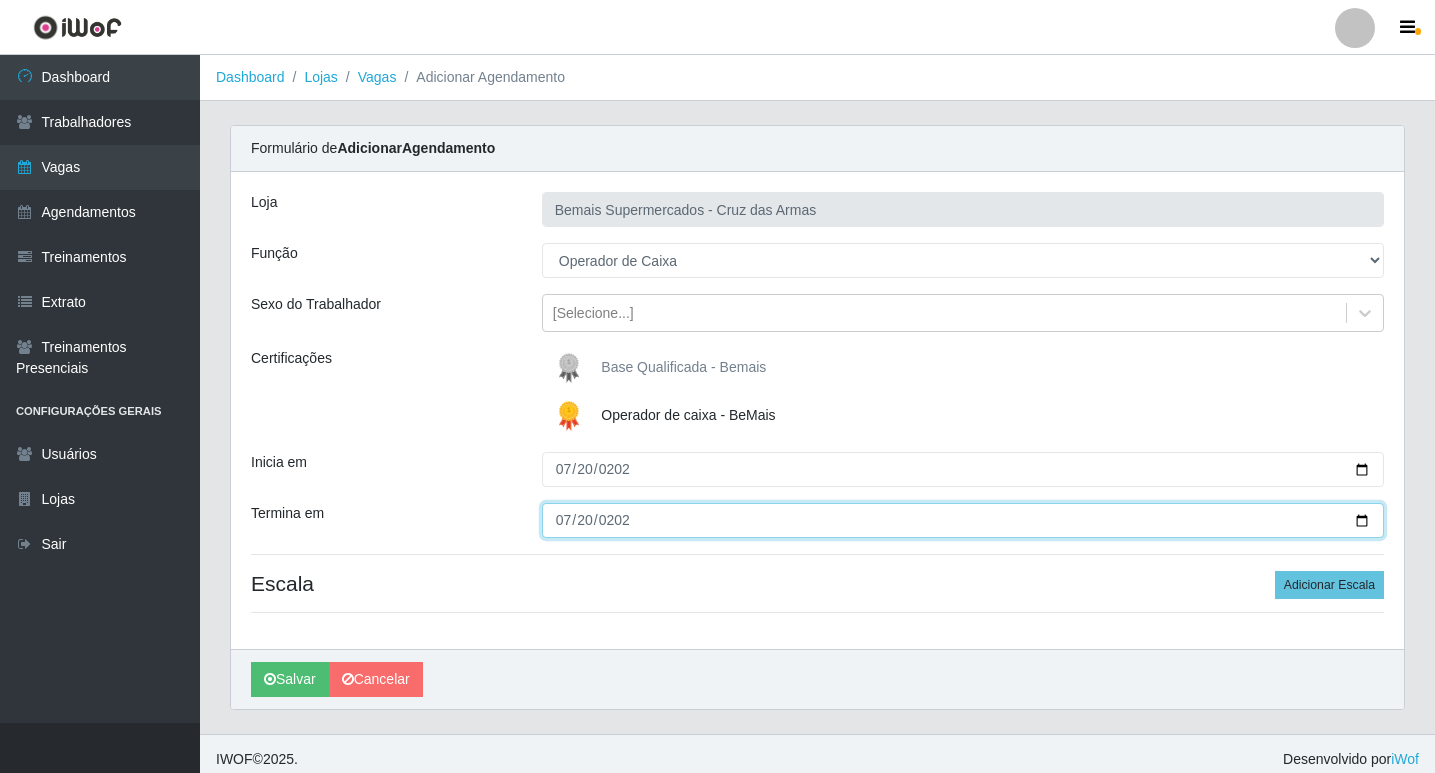 type on "[DATE]" 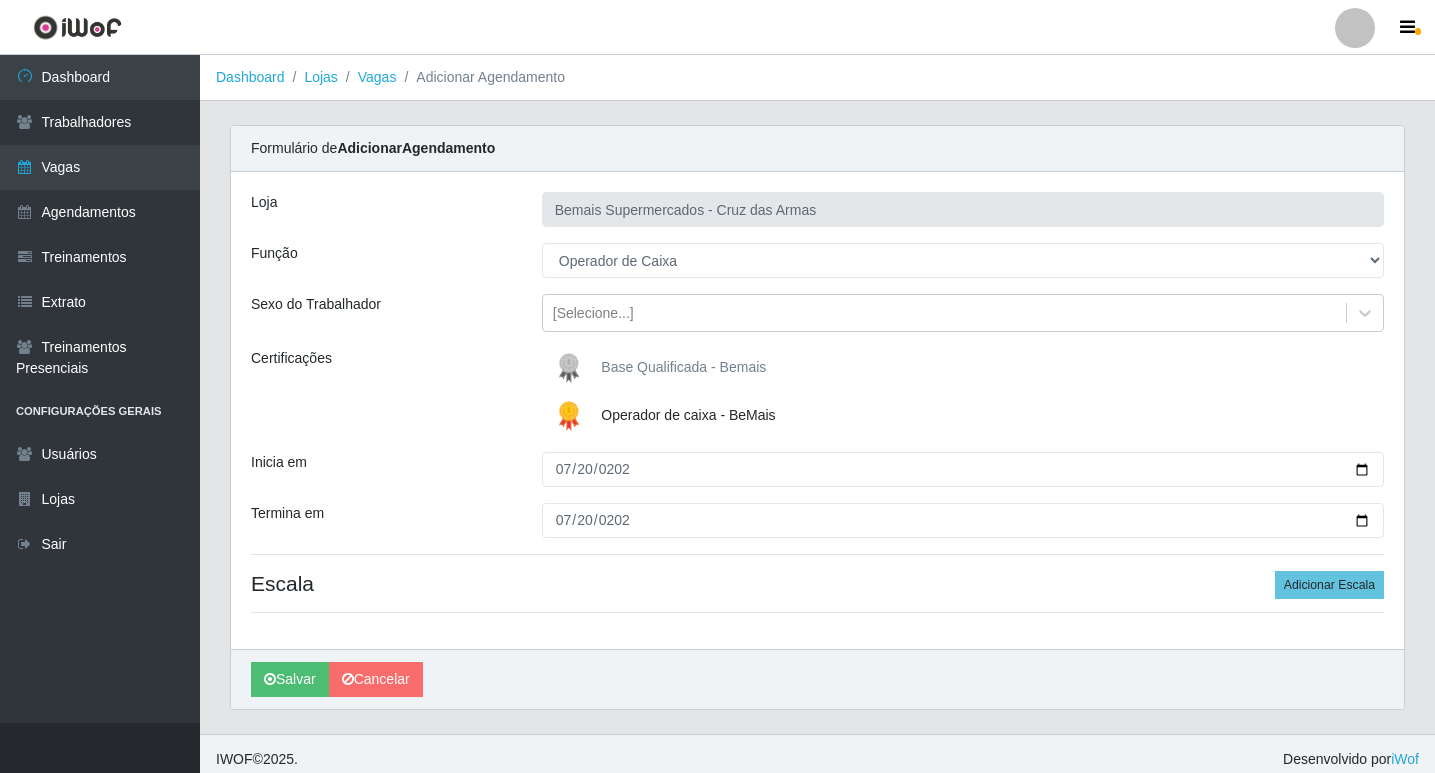 click on "Loja Bemais Supermercados - Cruz das Armas Função [Selecione...] ASG ASG + ASG ++ Auxiliar de Estacionamento Auxiliar de Estacionamento + Auxiliar de Estacionamento ++ Balconista de Açougue  Balconista de Açougue + Balconista de Açougue ++ Balconista de Padaria  Balconista de Padaria + Balconista de Padaria ++ Embalador Embalador + Embalador ++ Operador de Caixa Operador de Caixa + Operador de Caixa ++ Repositor  Repositor + Repositor ++ Repositor de Hortifruti Repositor de Hortifruti + Repositor de Hortifruti ++ Sexo do Trabalhador [Selecione...] Certificações   Base Qualificada -  Bemais   Operador de caixa - BeMais Inicia em [DATE] Termina em [DATE] Escala Adicionar Escala" at bounding box center (817, 410) 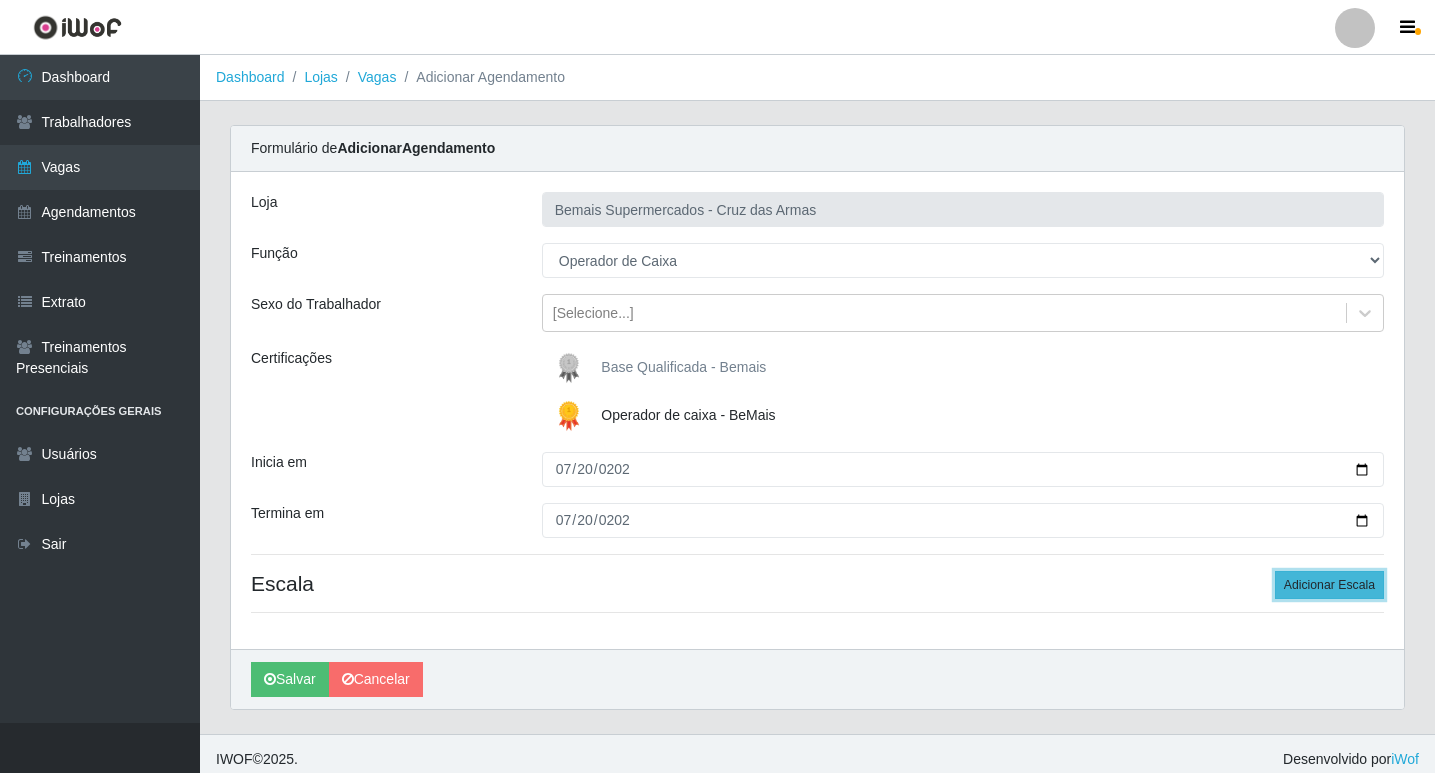 click on "Adicionar Escala" at bounding box center (1329, 585) 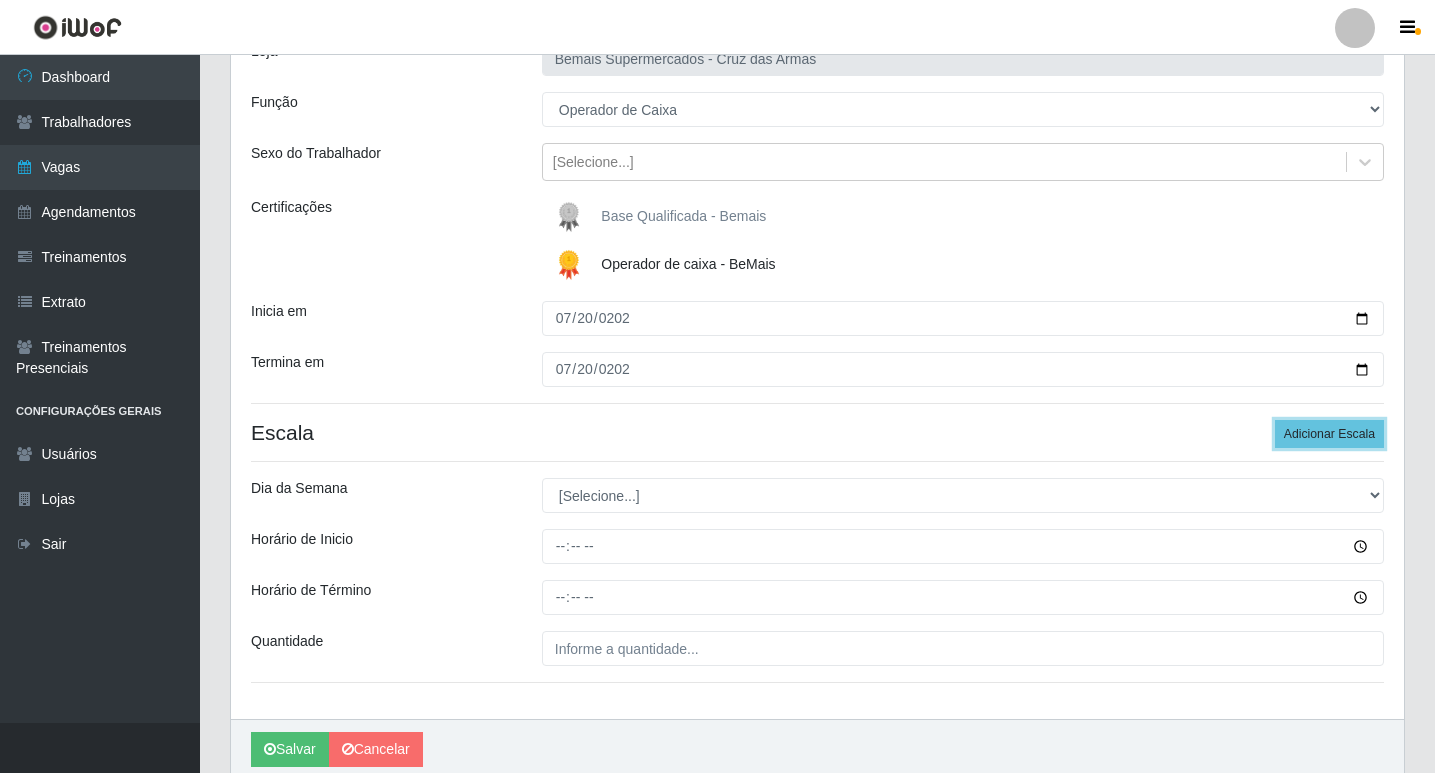 scroll, scrollTop: 200, scrollLeft: 0, axis: vertical 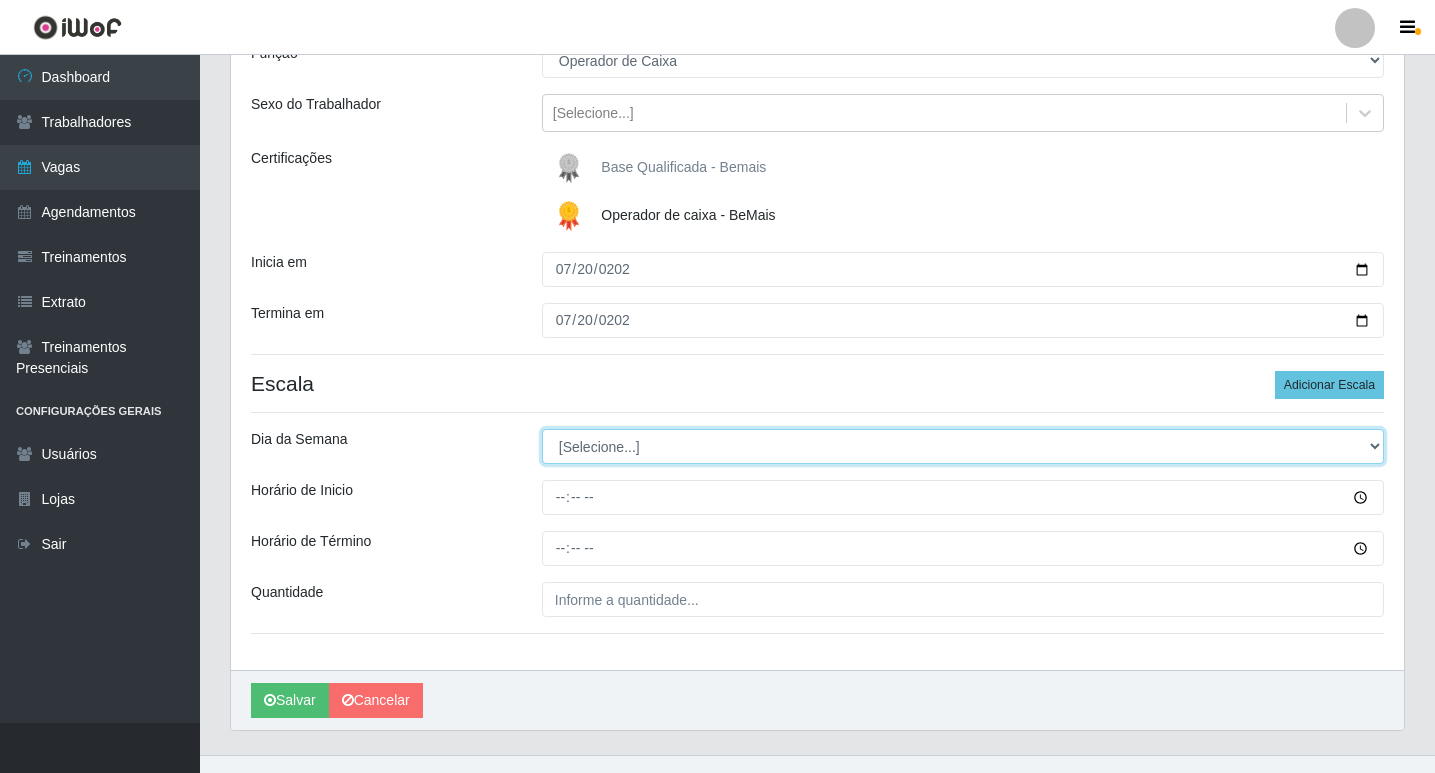 click on "[Selecione...] Segunda Terça Quarta Quinta Sexta Sábado Domingo" at bounding box center (963, 446) 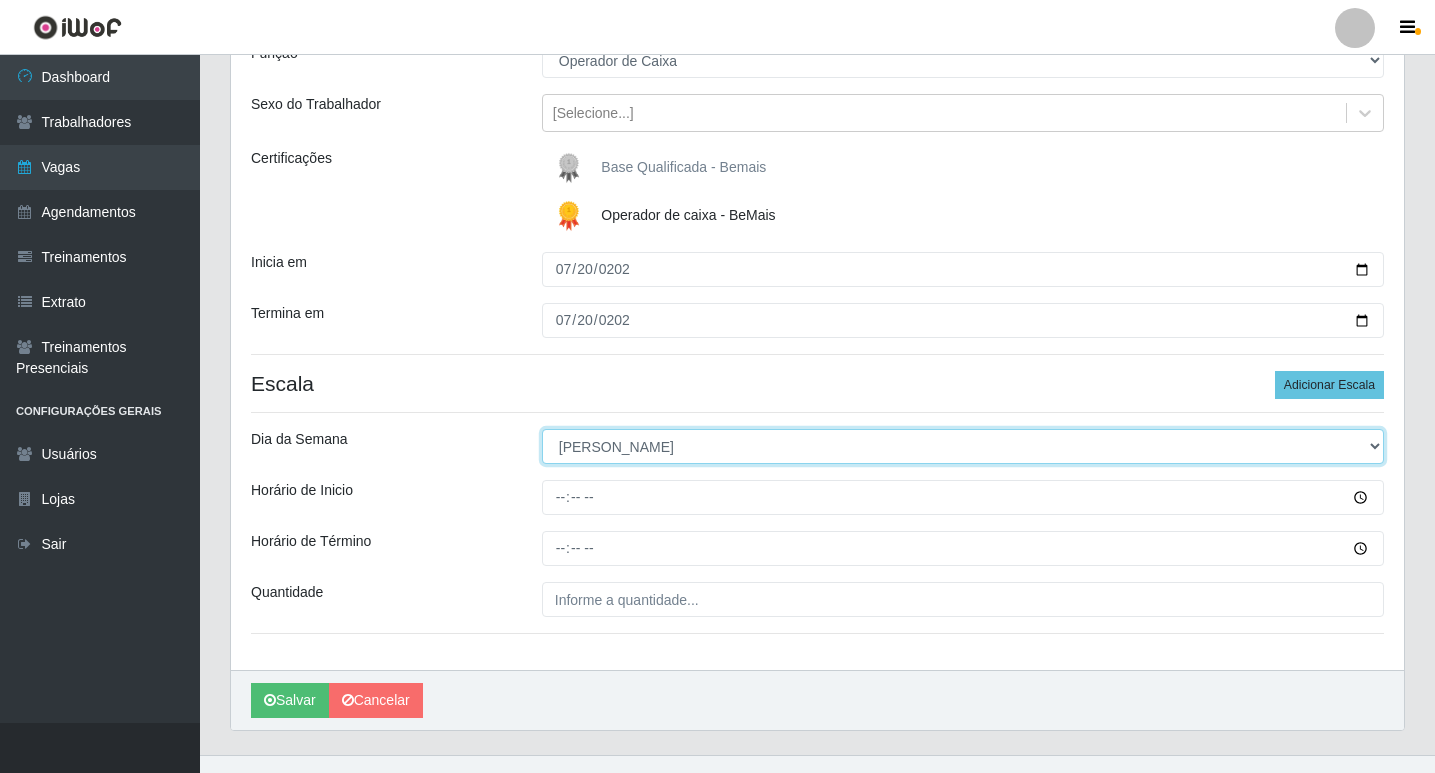 click on "[Selecione...] Segunda Terça Quarta Quinta Sexta Sábado Domingo" at bounding box center [963, 446] 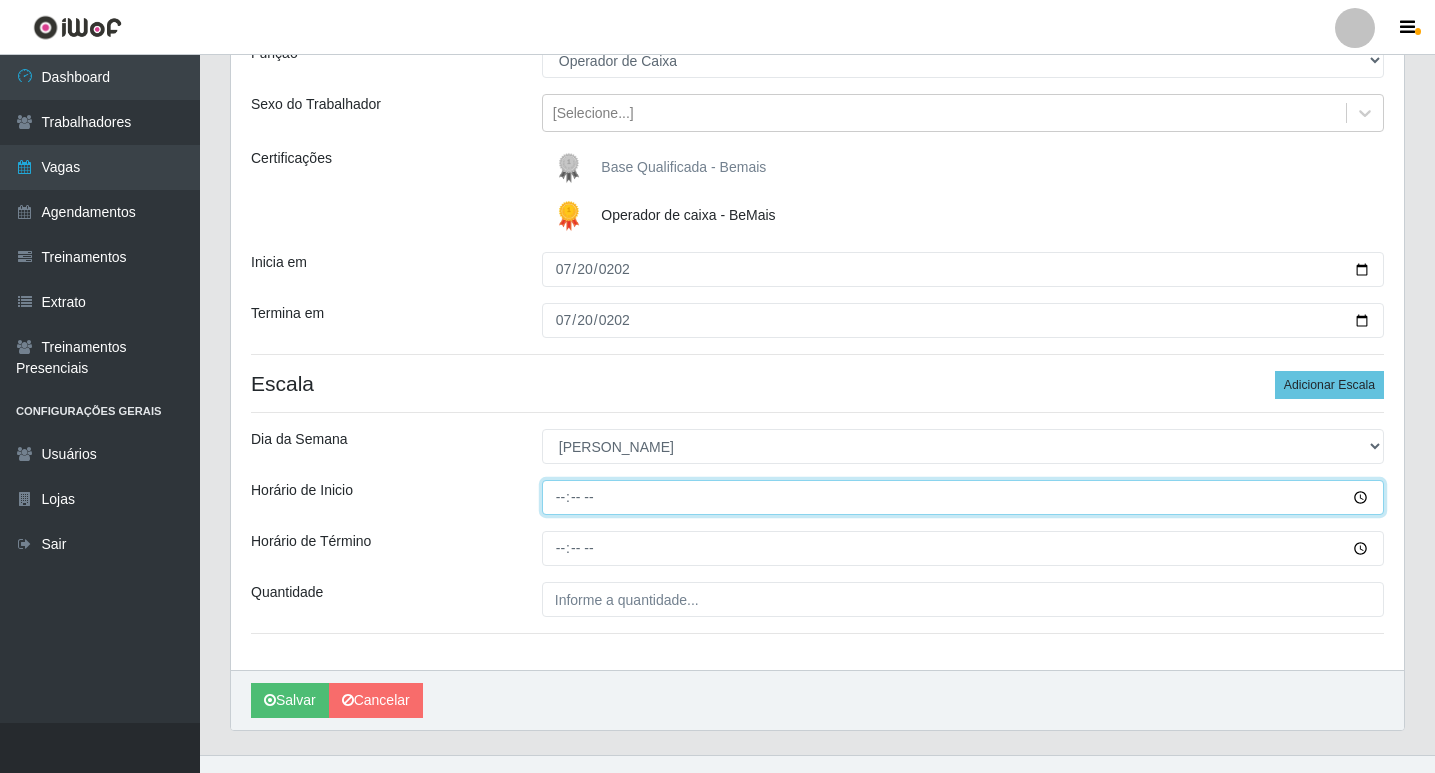 click on "Horário de Inicio" at bounding box center [963, 497] 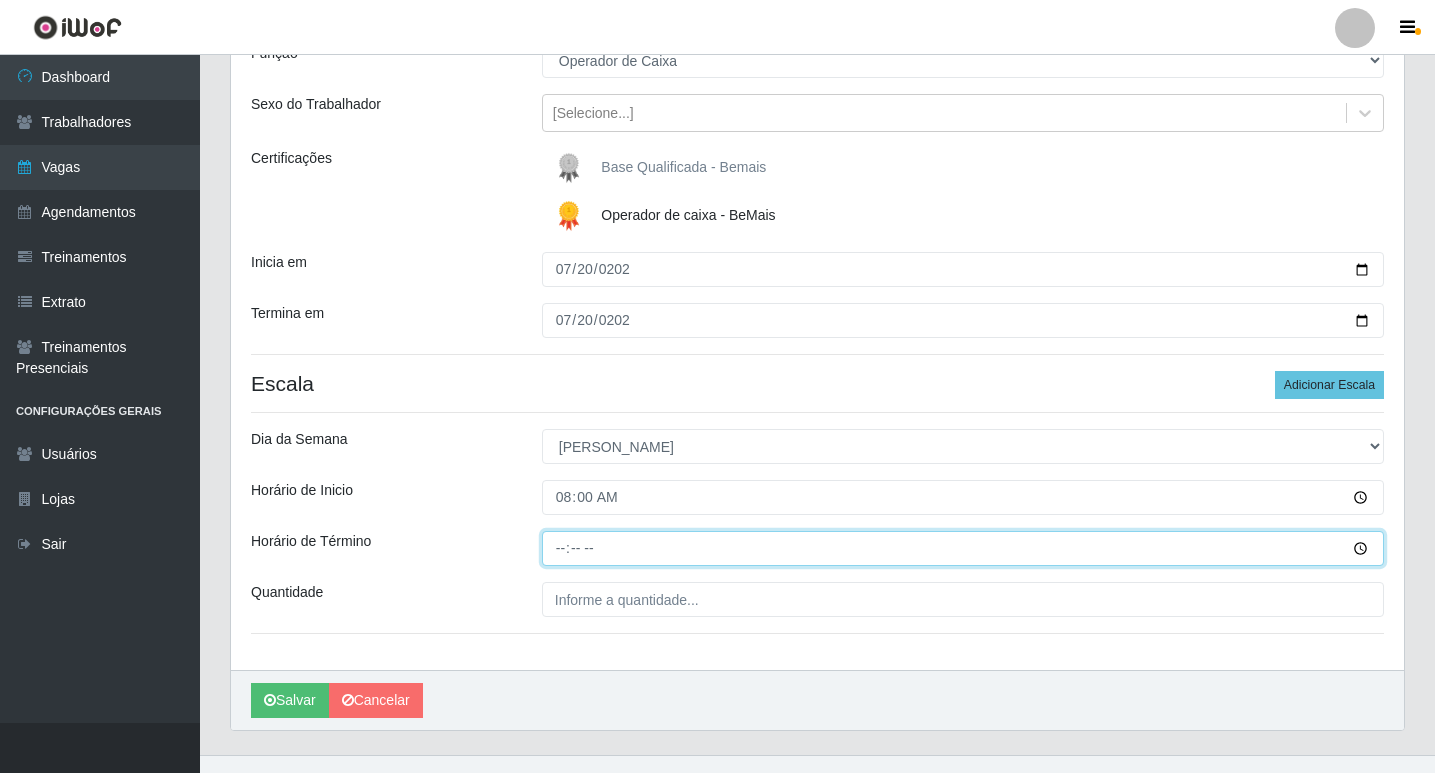 click on "Horário de Término" at bounding box center (963, 548) 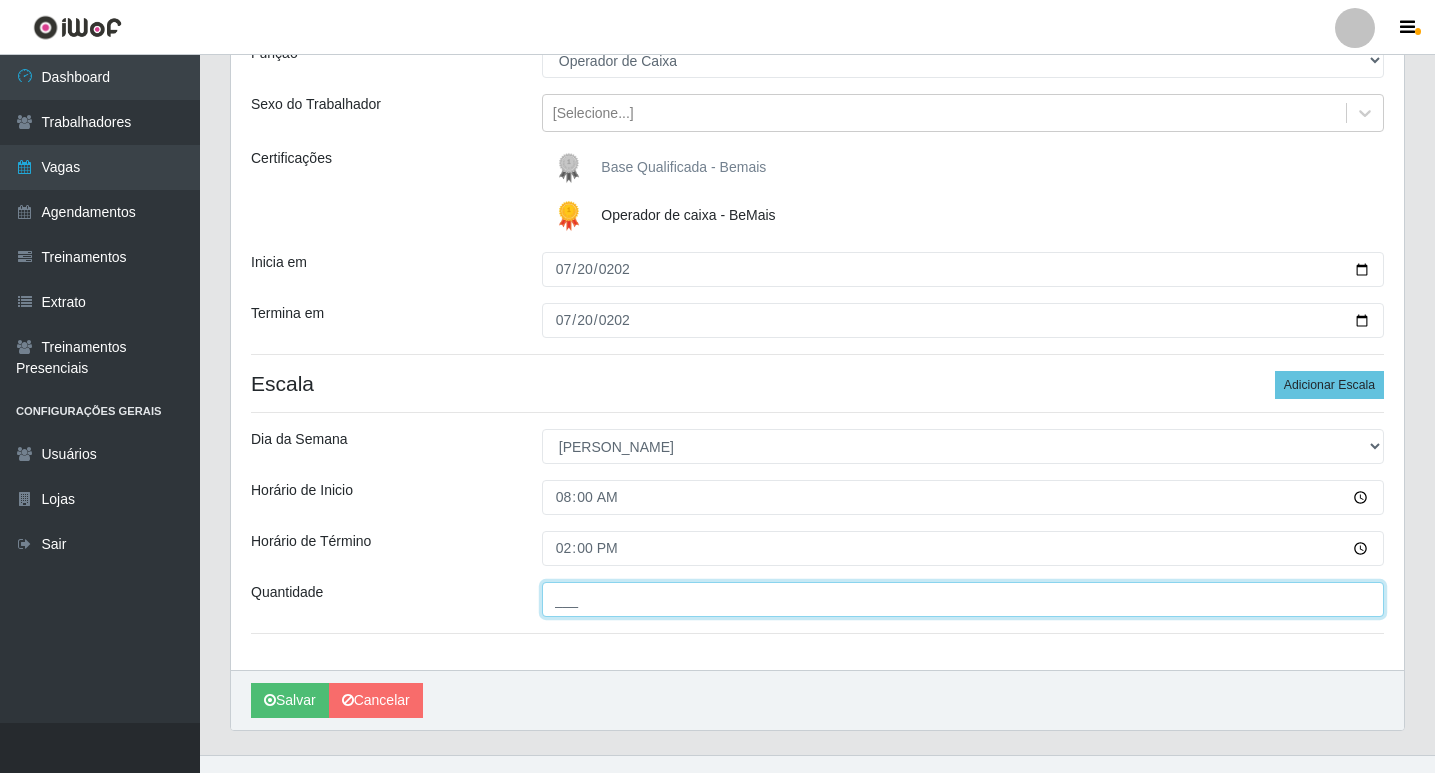 click on "___" at bounding box center (963, 599) 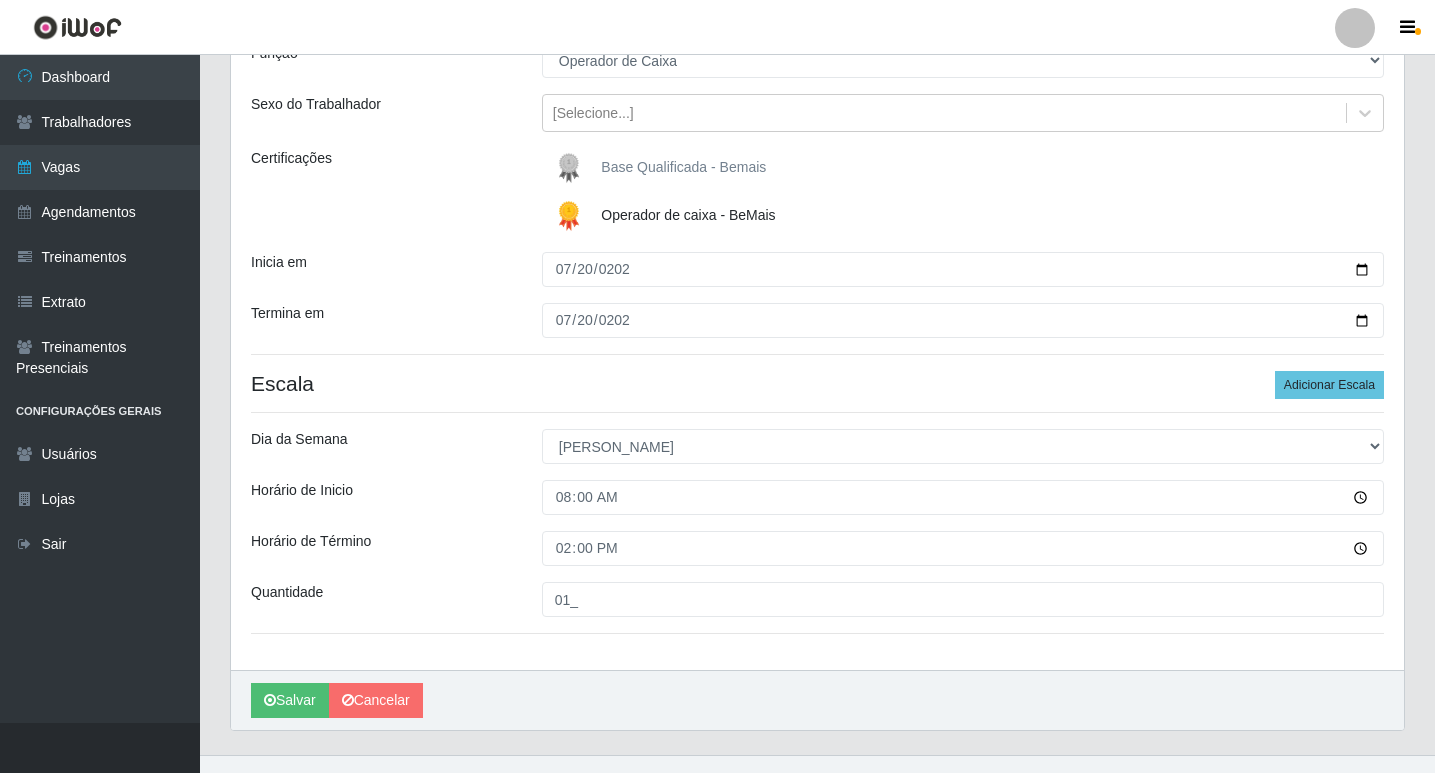 click on "Loja Bemais Supermercados - Cruz das Armas Função [Selecione...] ASG ASG + ASG ++ Auxiliar de Estacionamento Auxiliar de Estacionamento + Auxiliar de Estacionamento ++ Balconista de Açougue  Balconista de Açougue + Balconista de Açougue ++ Balconista de Padaria  Balconista de Padaria + Balconista de Padaria ++ Embalador Embalador + Embalador ++ Operador de Caixa Operador de Caixa + Operador de Caixa ++ Repositor  Repositor + Repositor ++ Repositor de Hortifruti Repositor de Hortifruti + Repositor de Hortifruti ++ Sexo do Trabalhador [Selecione...] Certificações   Base Qualificada -  Bemais   Operador de caixa - BeMais Inicia em [DATE] Termina em [DATE] Escala Adicionar Escala Dia da Semana [Selecione...] Segunda Terça Quarta Quinta Sexta Sábado [PERSON_NAME] de Inicio 08:00 Horário de Término 14:00 Quantidade 01_" at bounding box center [817, 321] 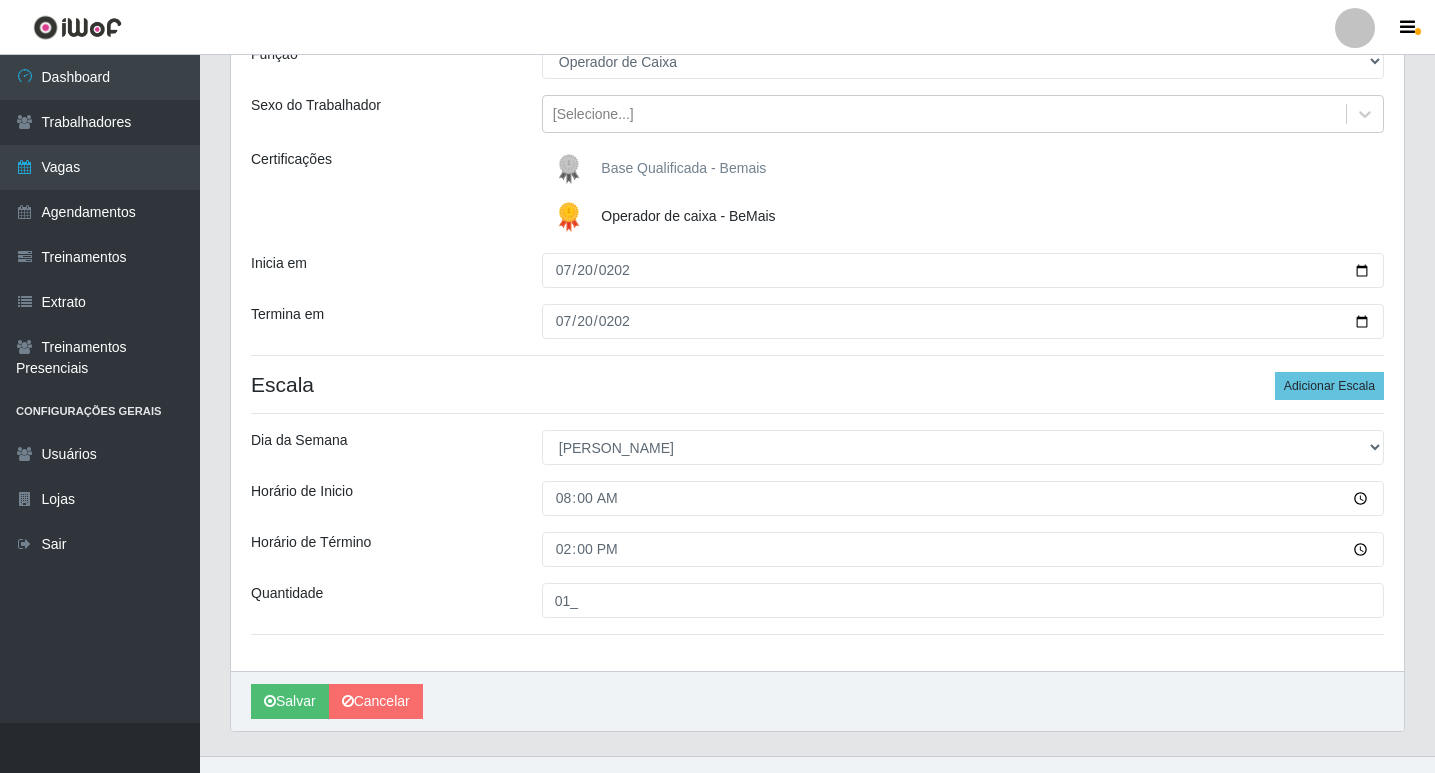 scroll, scrollTop: 232, scrollLeft: 0, axis: vertical 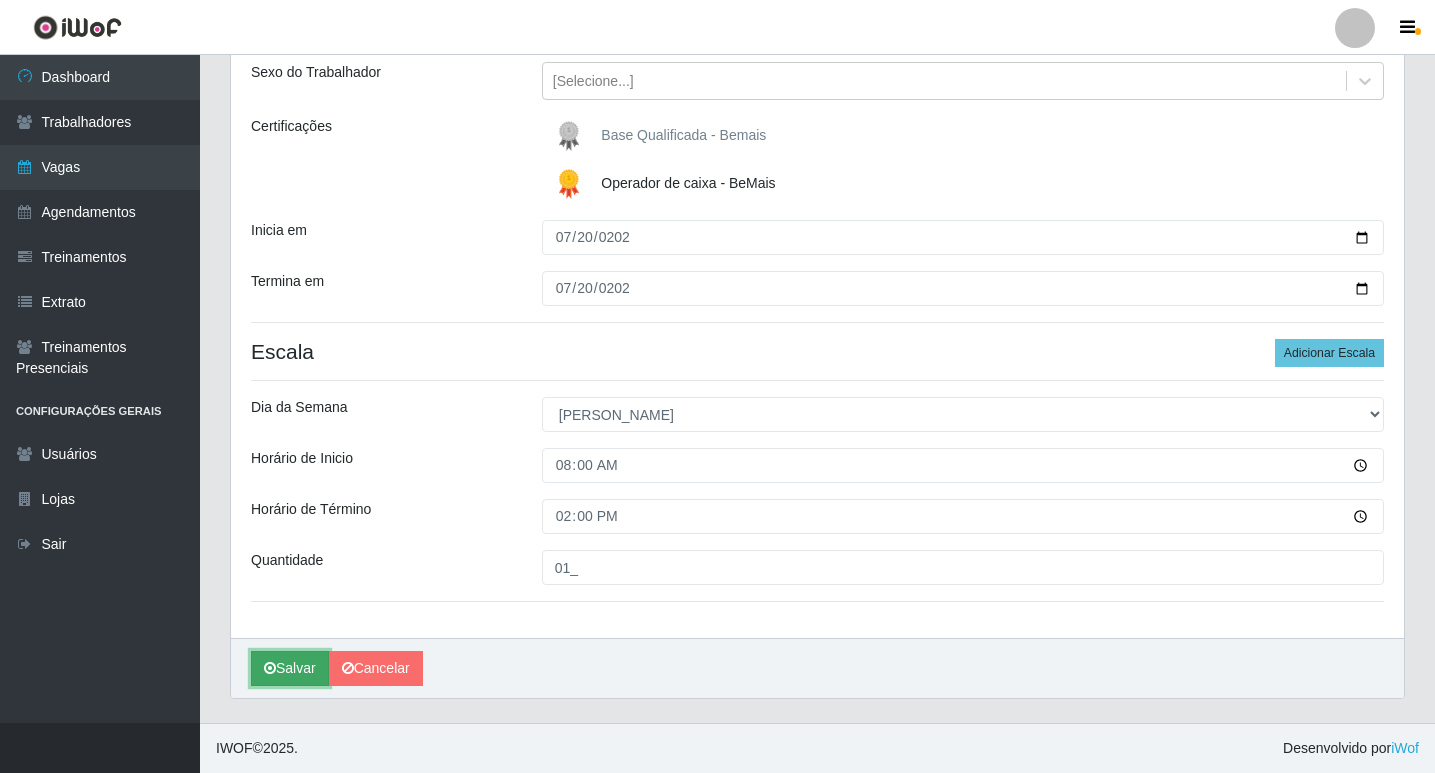 click on "Salvar" at bounding box center [290, 668] 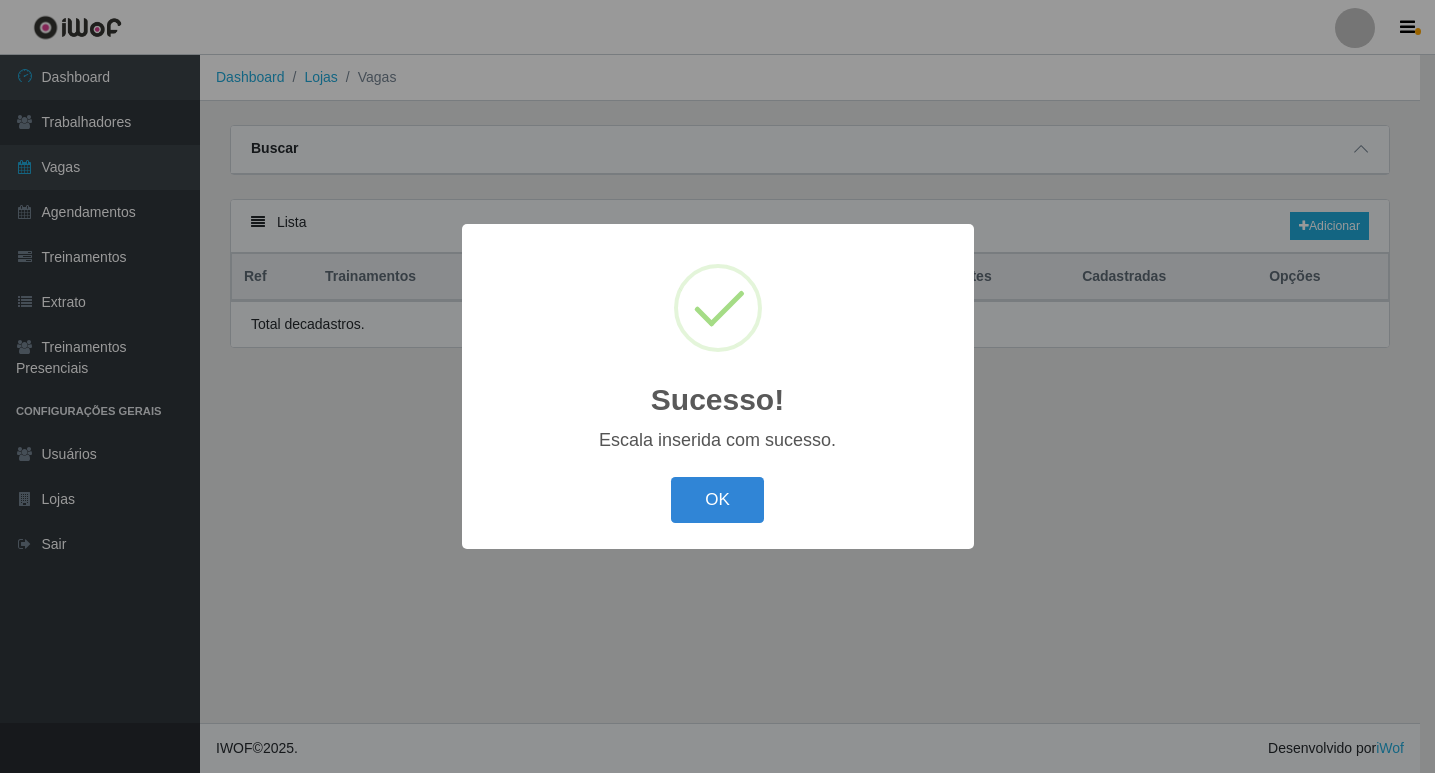 scroll, scrollTop: 0, scrollLeft: 0, axis: both 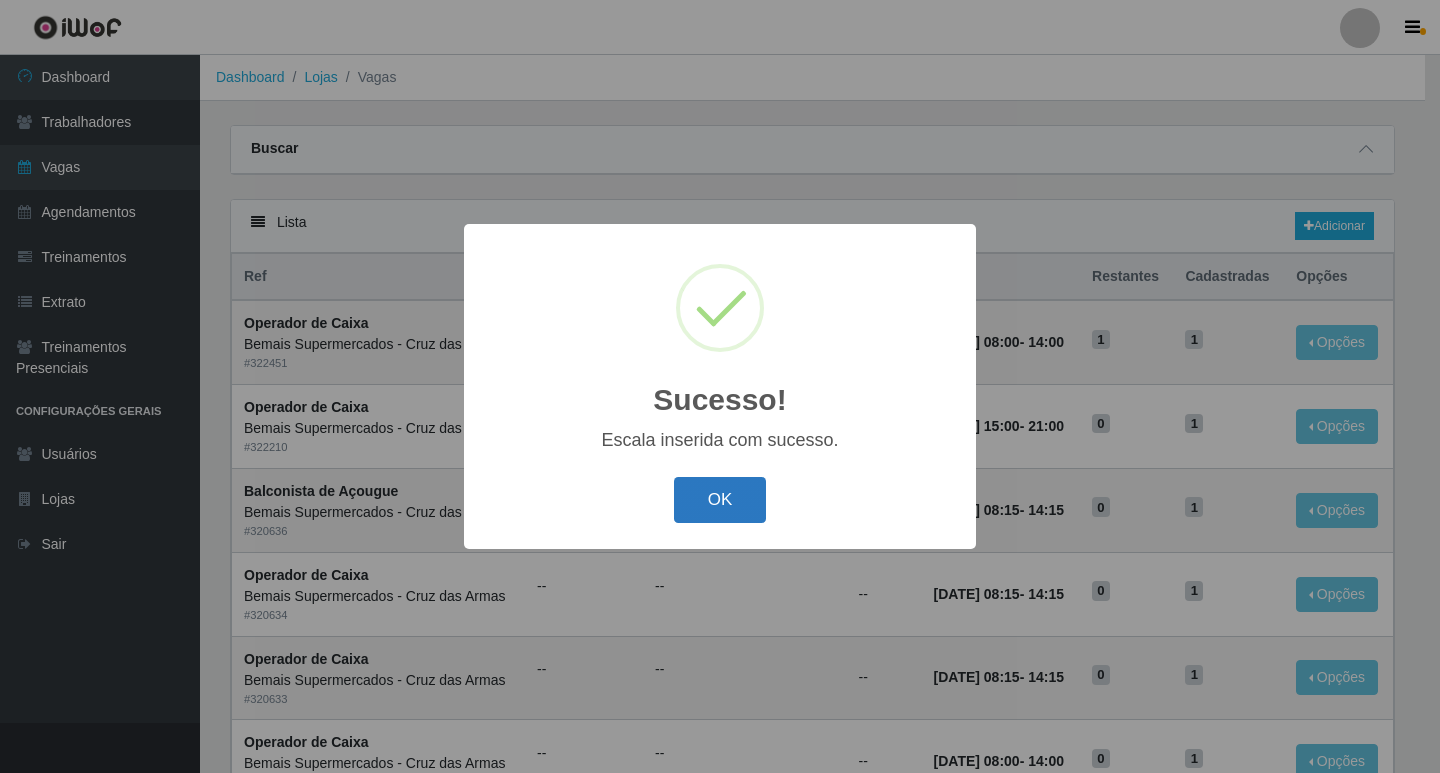 click on "OK" at bounding box center [720, 500] 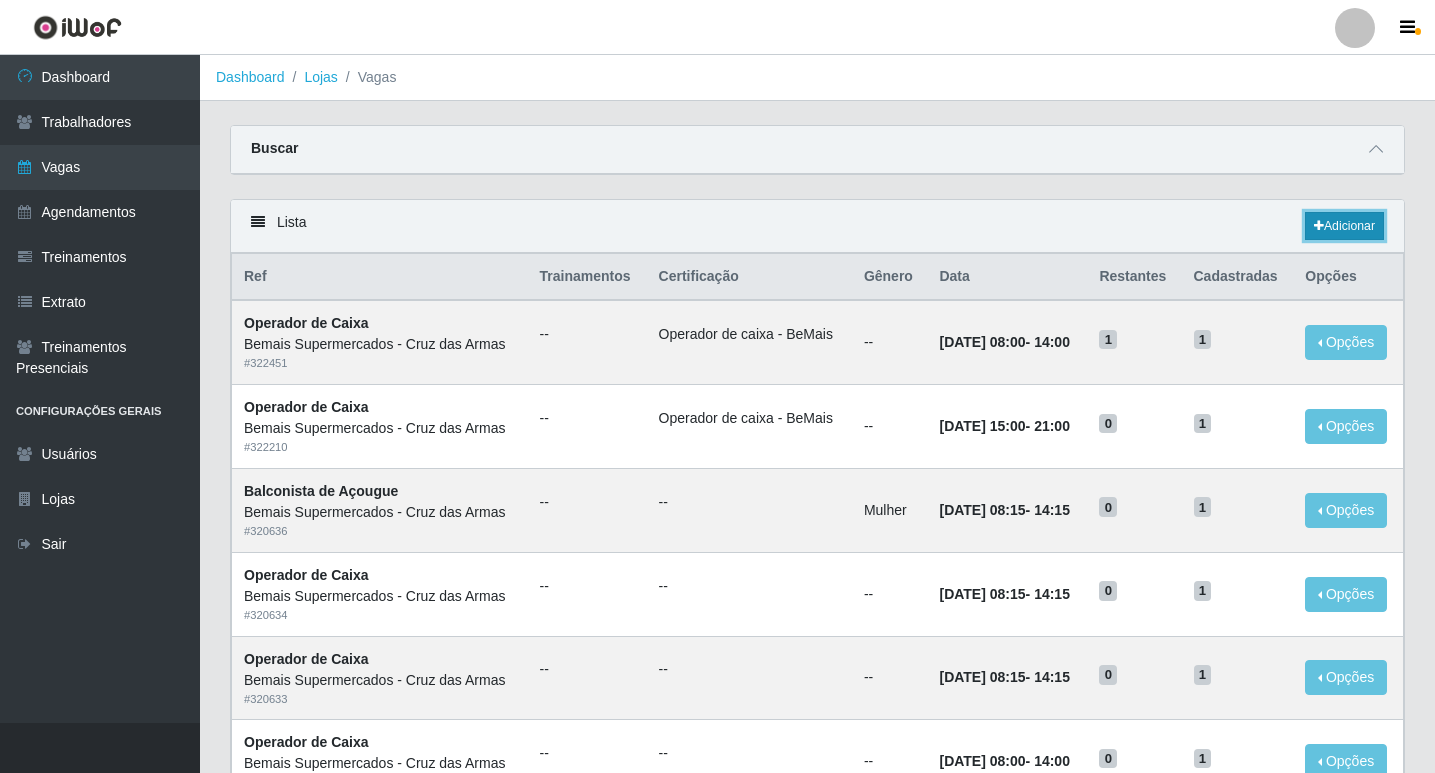 click on "Adicionar" at bounding box center [1344, 226] 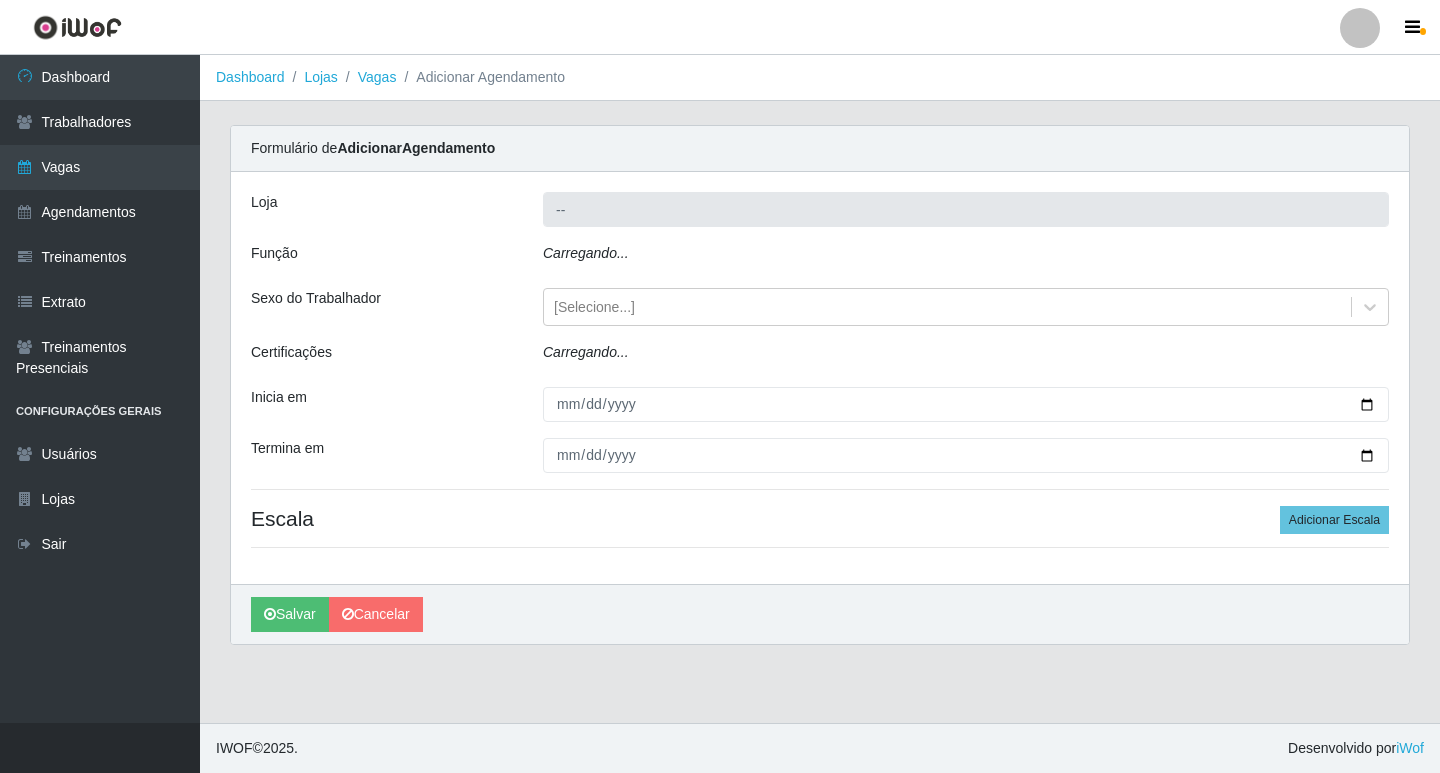 type on "Bemais Supermercados - Cruz das Armas" 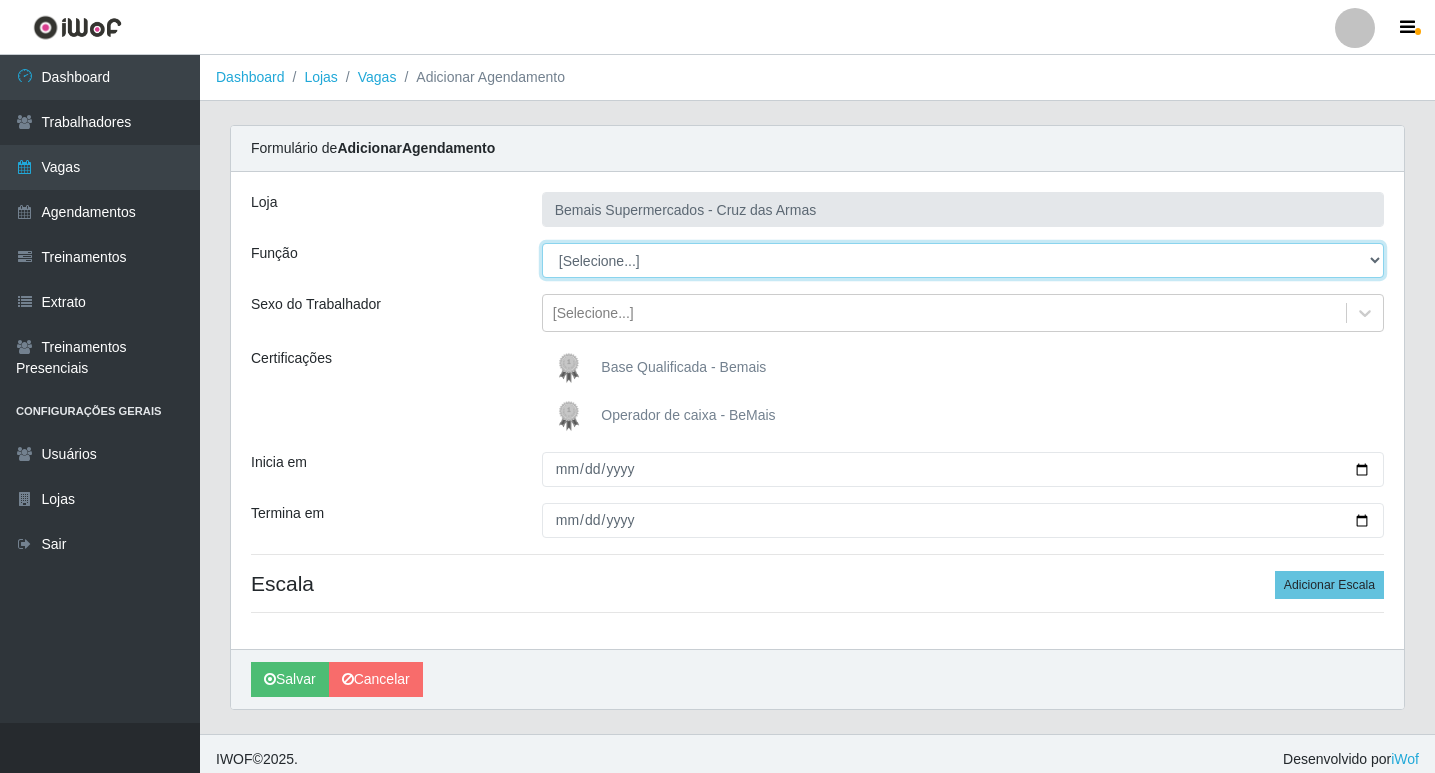 click on "[Selecione...] ASG ASG + ASG ++ Auxiliar de Estacionamento Auxiliar de Estacionamento + Auxiliar de Estacionamento ++ Balconista de Açougue  Balconista de Açougue + Balconista de Açougue ++ Balconista de Padaria  Balconista de Padaria + Balconista de Padaria ++ Embalador Embalador + Embalador ++ Operador de Caixa Operador de Caixa + Operador de Caixa ++ Repositor  Repositor + Repositor ++ Repositor de Hortifruti Repositor de Hortifruti + Repositor de Hortifruti ++" at bounding box center [963, 260] 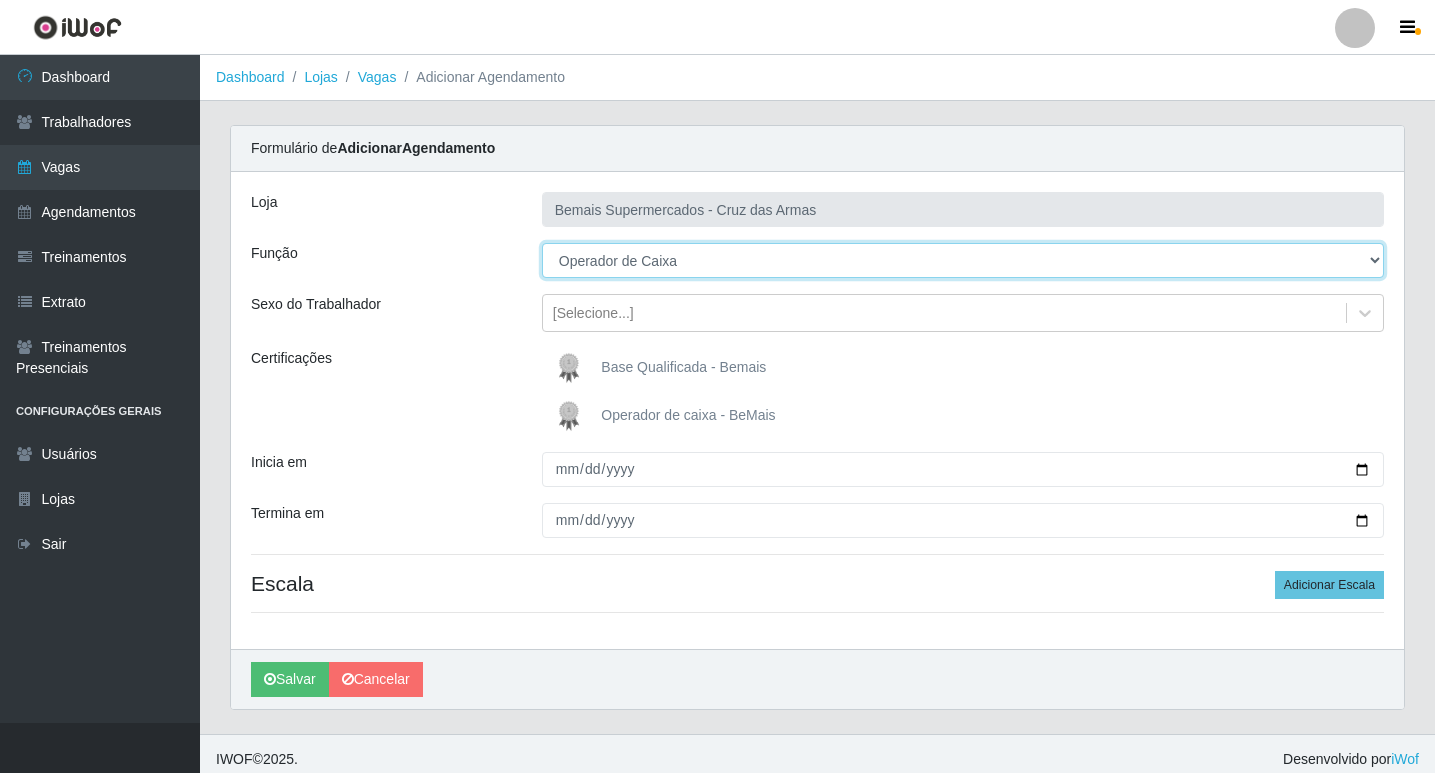 click on "[Selecione...] ASG ASG + ASG ++ Auxiliar de Estacionamento Auxiliar de Estacionamento + Auxiliar de Estacionamento ++ Balconista de Açougue  Balconista de Açougue + Balconista de Açougue ++ Balconista de Padaria  Balconista de Padaria + Balconista de Padaria ++ Embalador Embalador + Embalador ++ Operador de Caixa Operador de Caixa + Operador de Caixa ++ Repositor  Repositor + Repositor ++ Repositor de Hortifruti Repositor de Hortifruti + Repositor de Hortifruti ++" at bounding box center [963, 260] 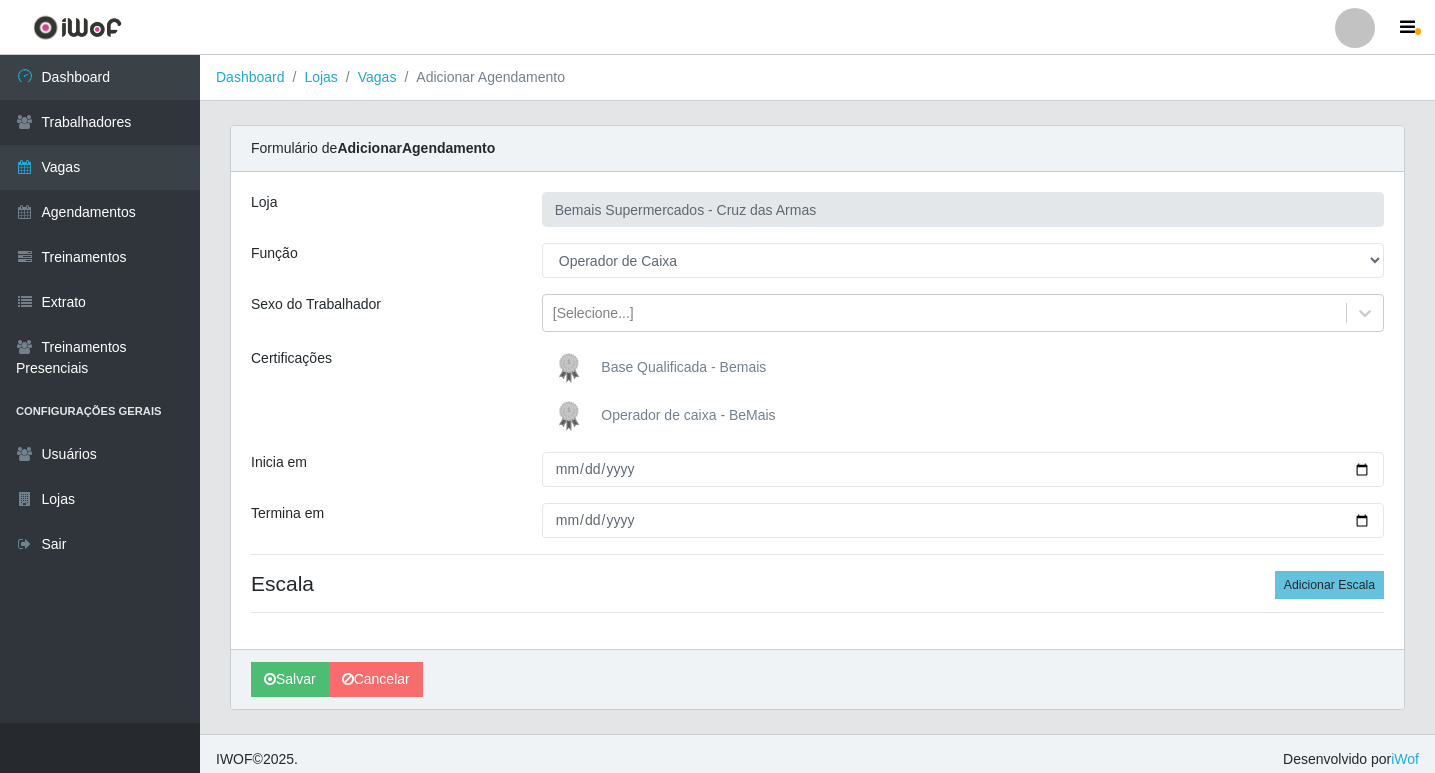 drag, startPoint x: 636, startPoint y: 415, endPoint x: 631, endPoint y: 460, distance: 45.276924 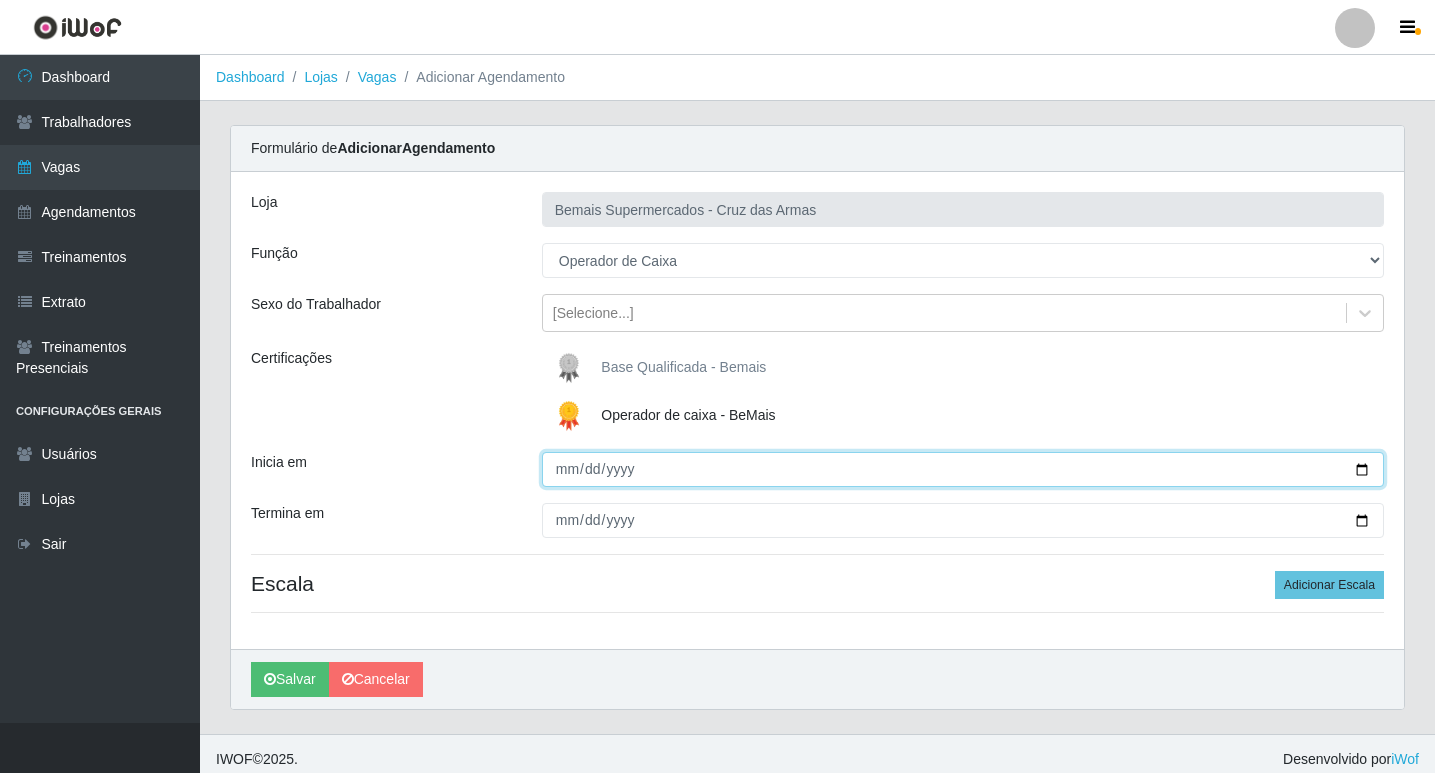 click on "Inicia em" at bounding box center [963, 469] 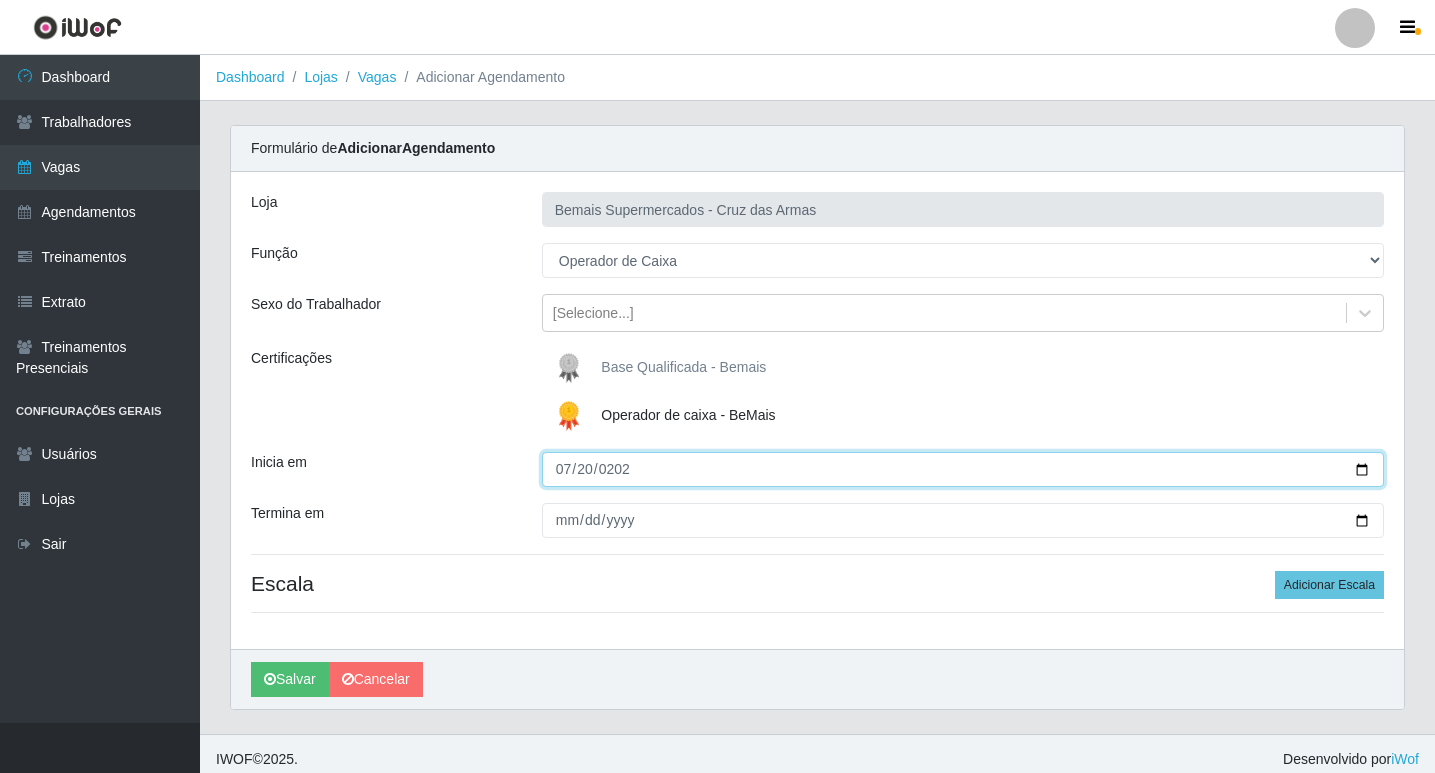 type on "[DATE]" 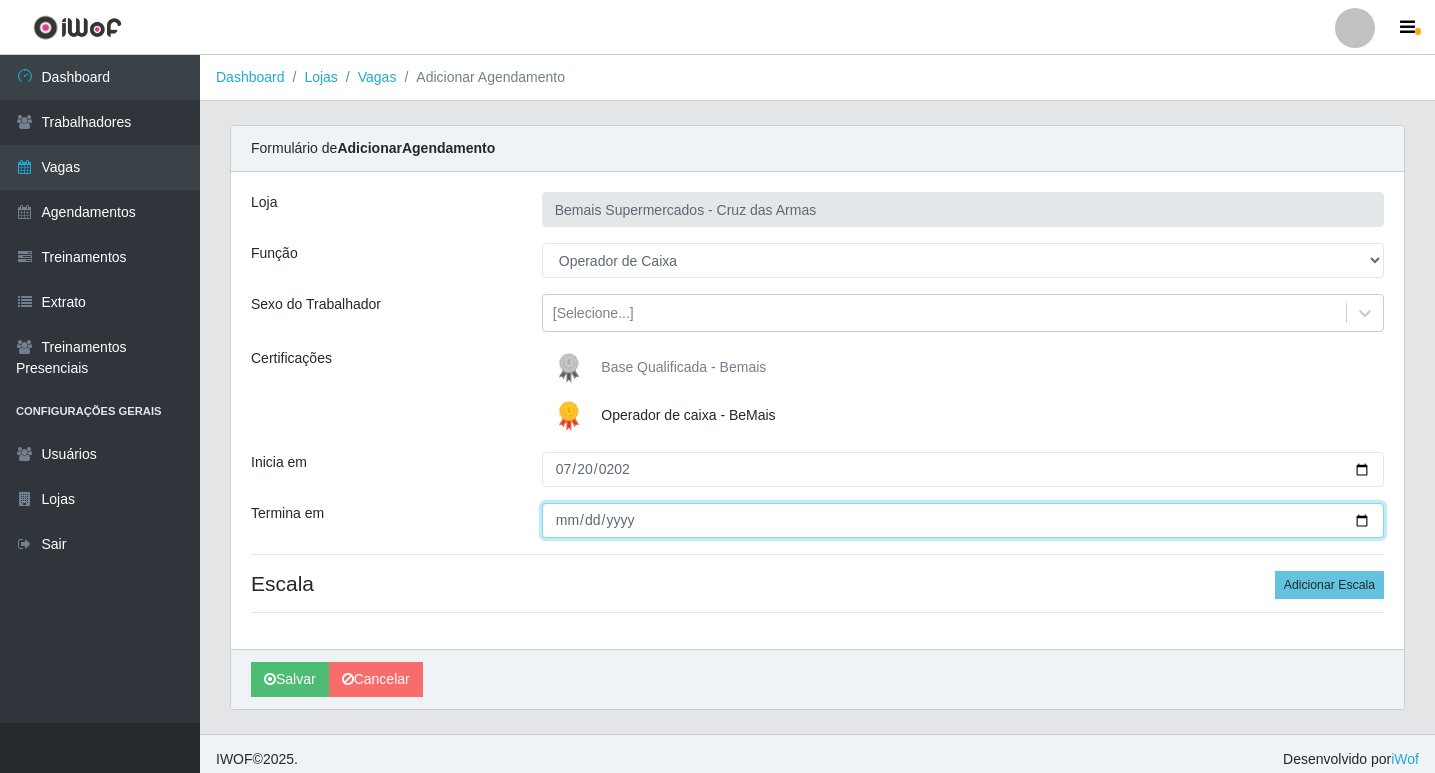 click on "Termina em" at bounding box center (963, 520) 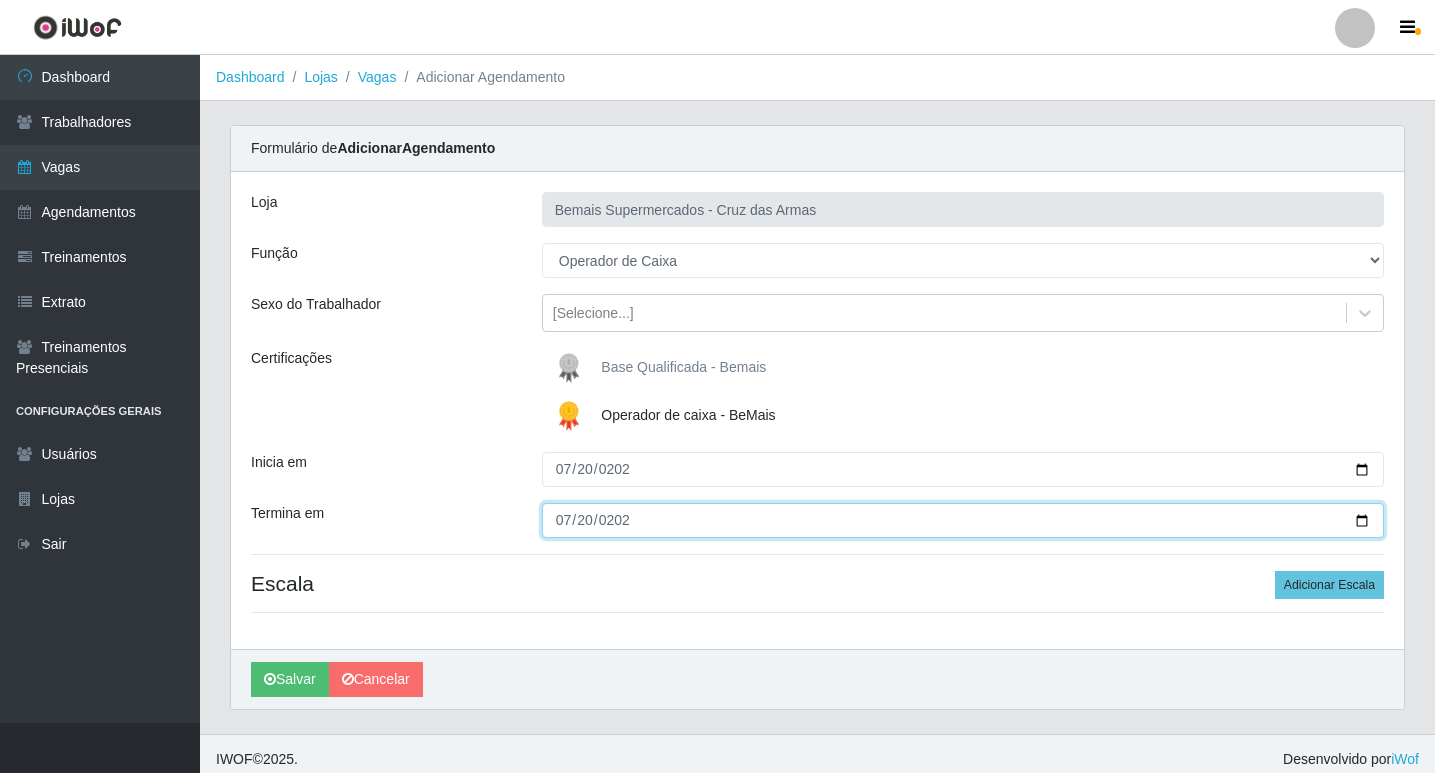 type on "[DATE]" 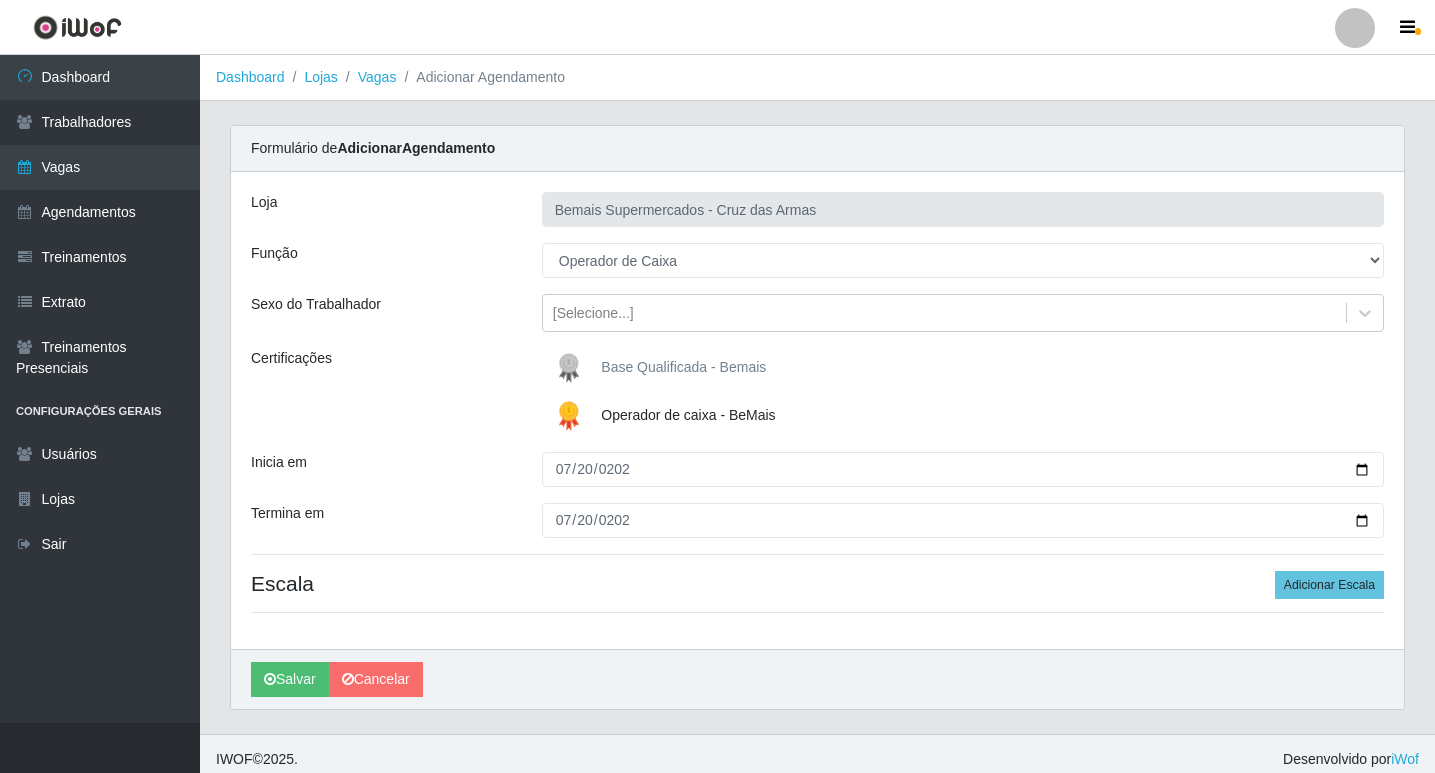 click on "Escala Adicionar Escala" at bounding box center (817, 583) 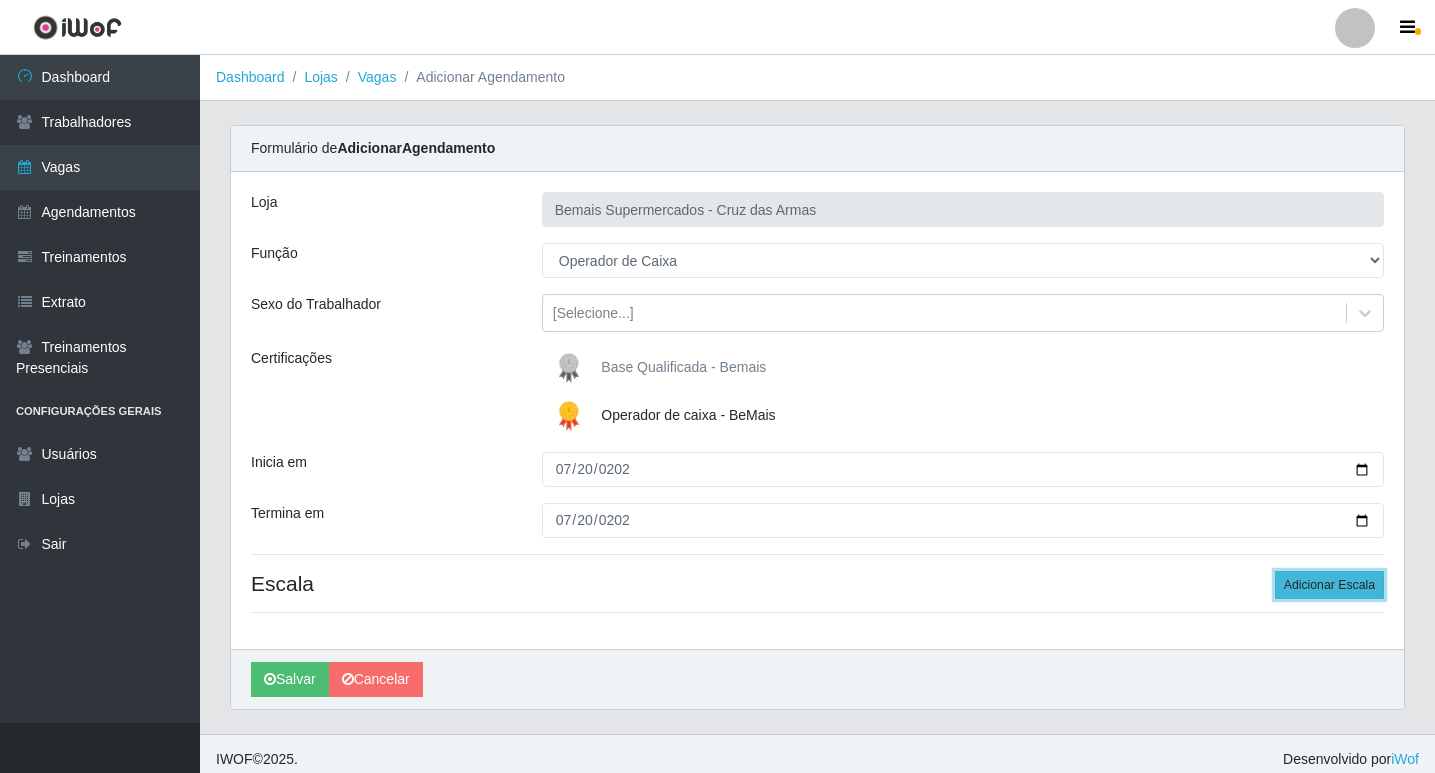click on "Adicionar Escala" at bounding box center [1329, 585] 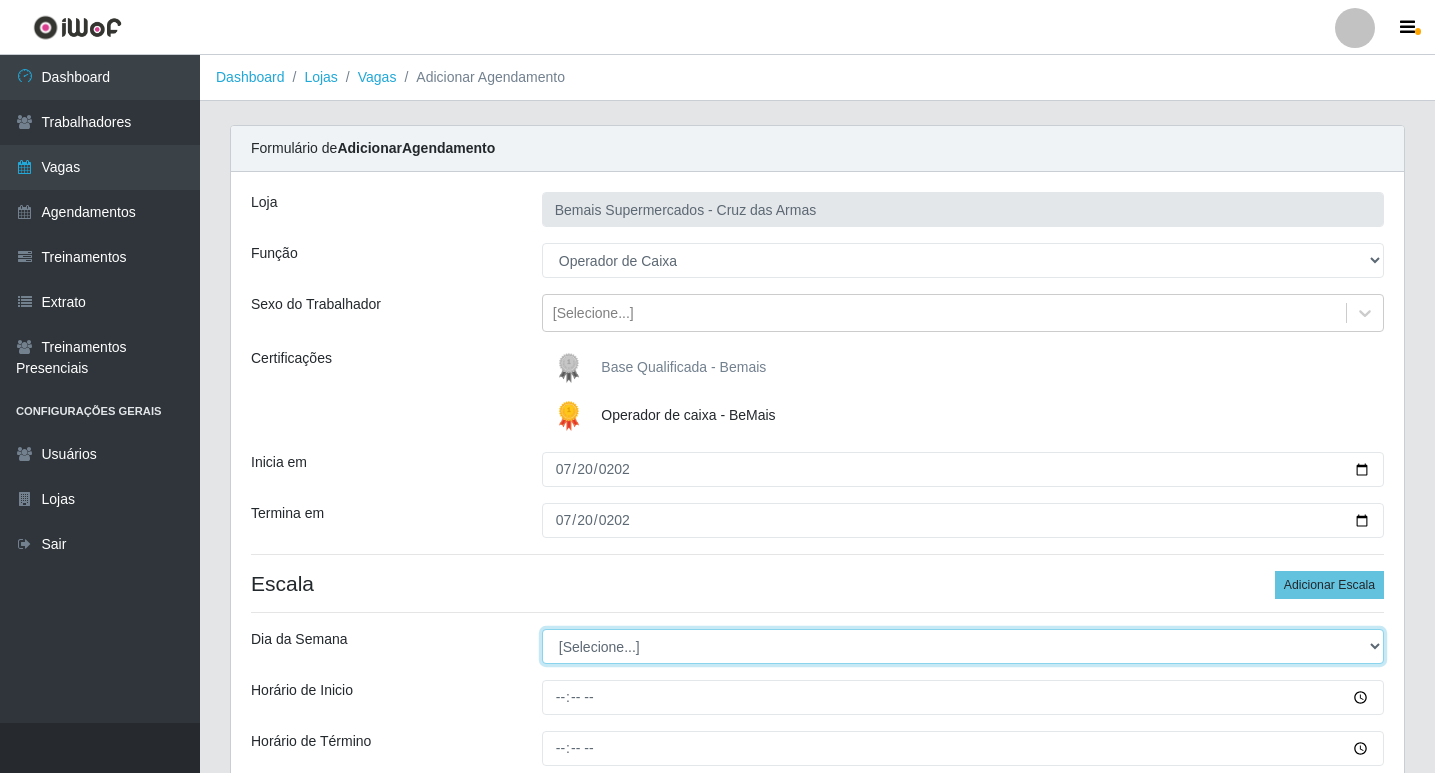 click on "[Selecione...] Segunda Terça Quarta Quinta Sexta Sábado Domingo" at bounding box center [963, 646] 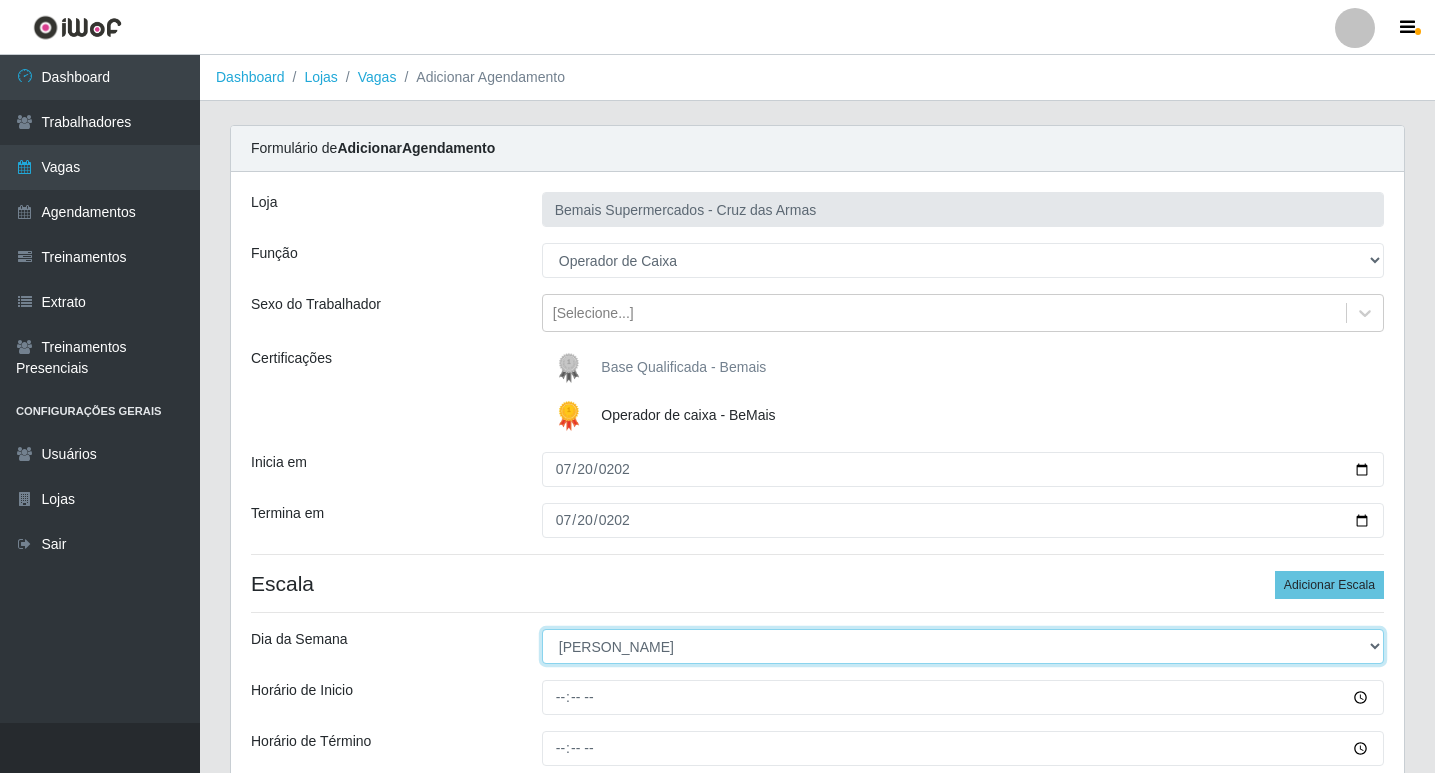click on "[Selecione...] Segunda Terça Quarta Quinta Sexta Sábado Domingo" at bounding box center [963, 646] 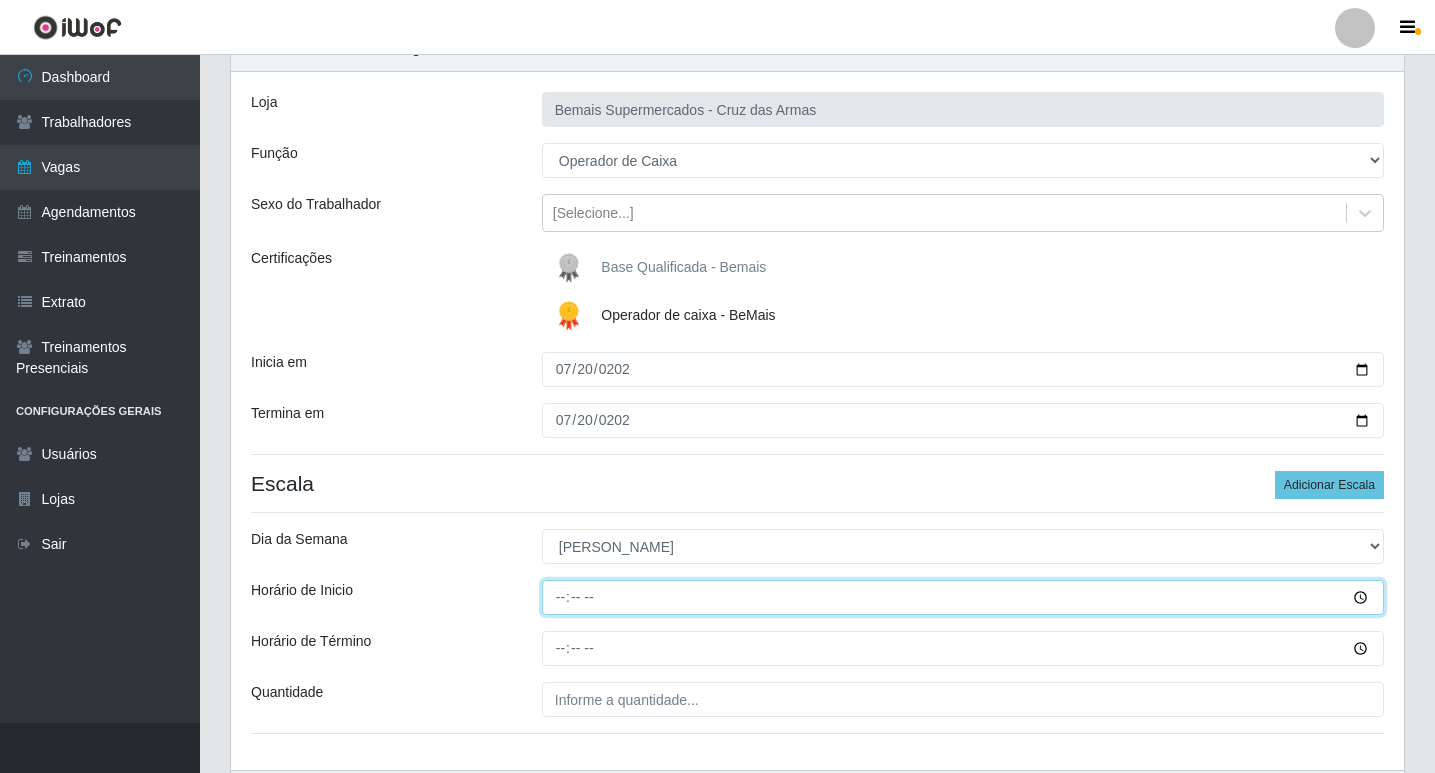 click on "Horário de Inicio" at bounding box center [963, 597] 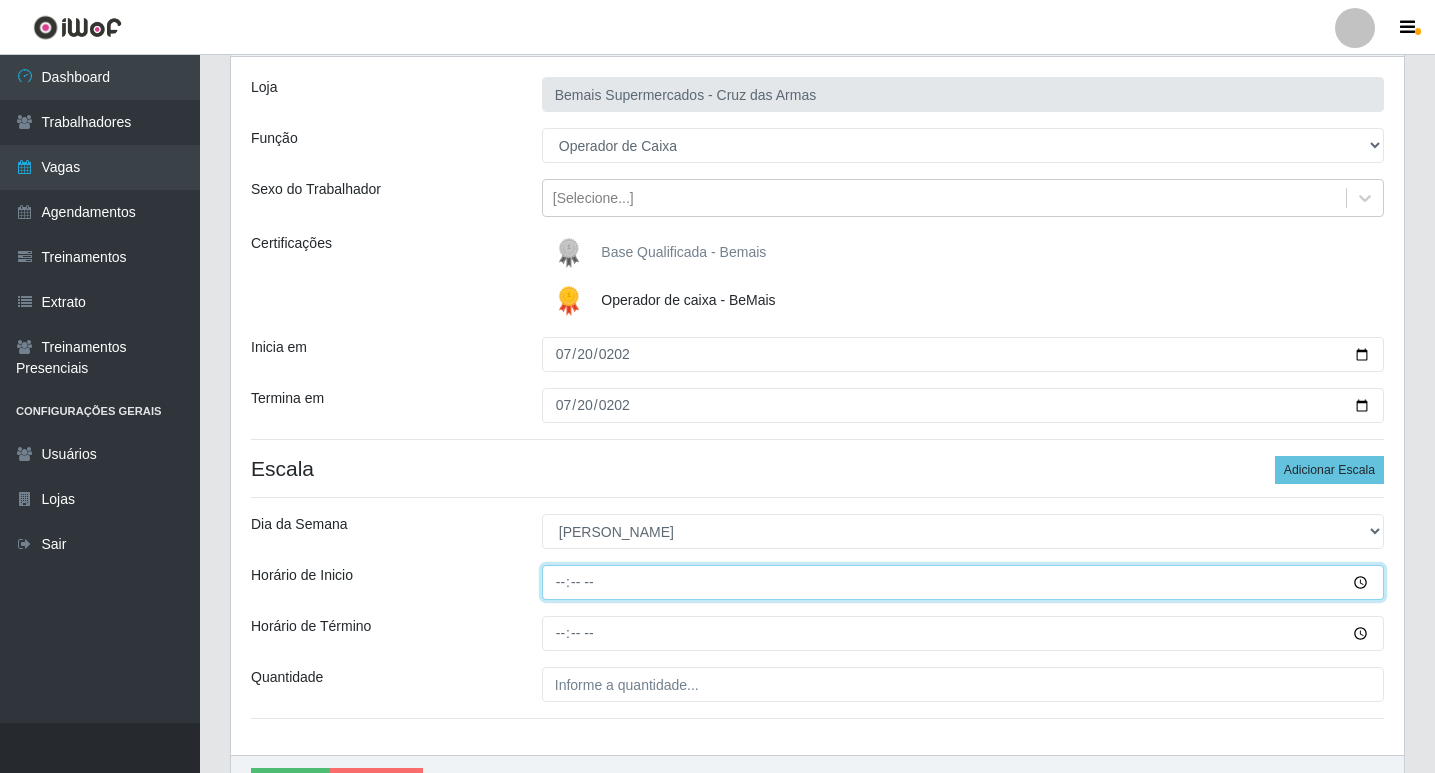 scroll, scrollTop: 200, scrollLeft: 0, axis: vertical 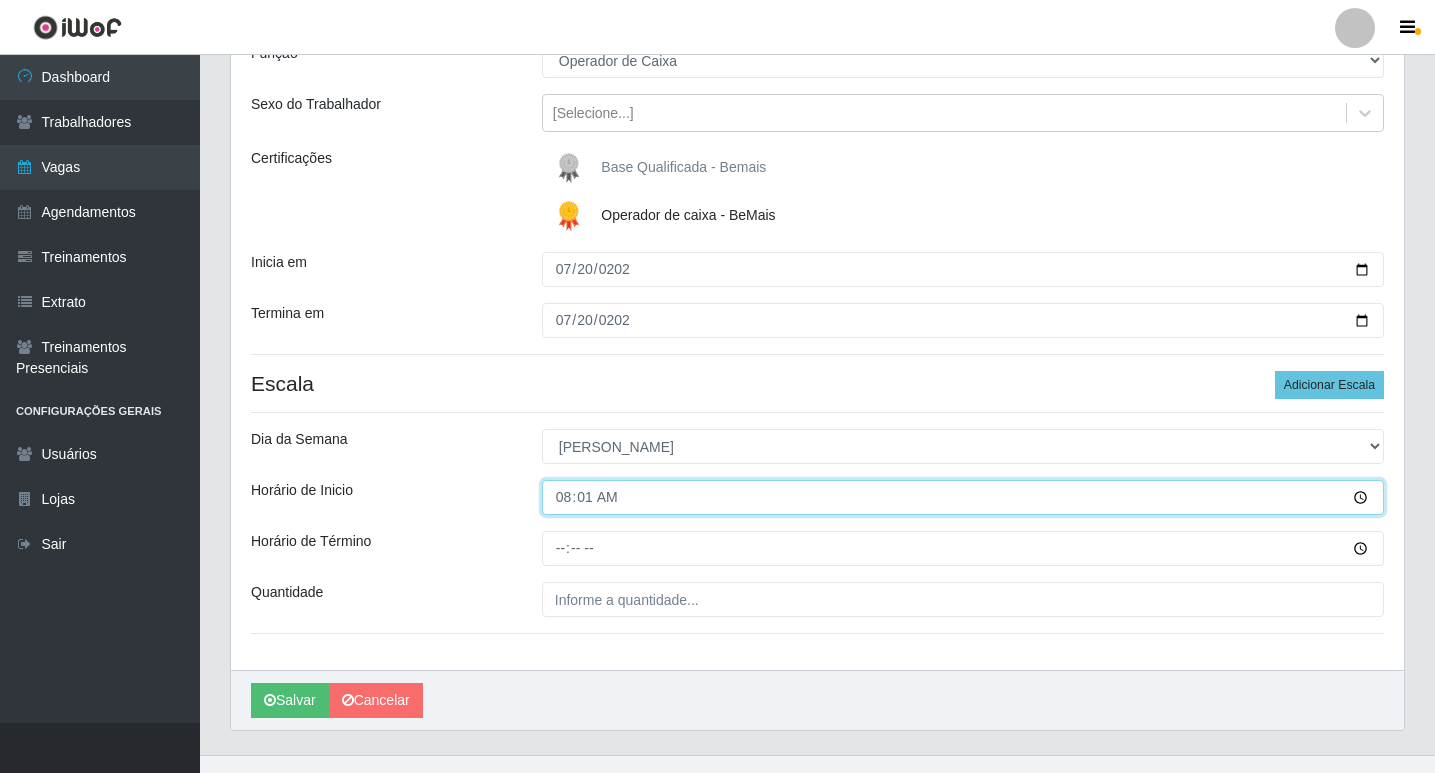 type on "08:15" 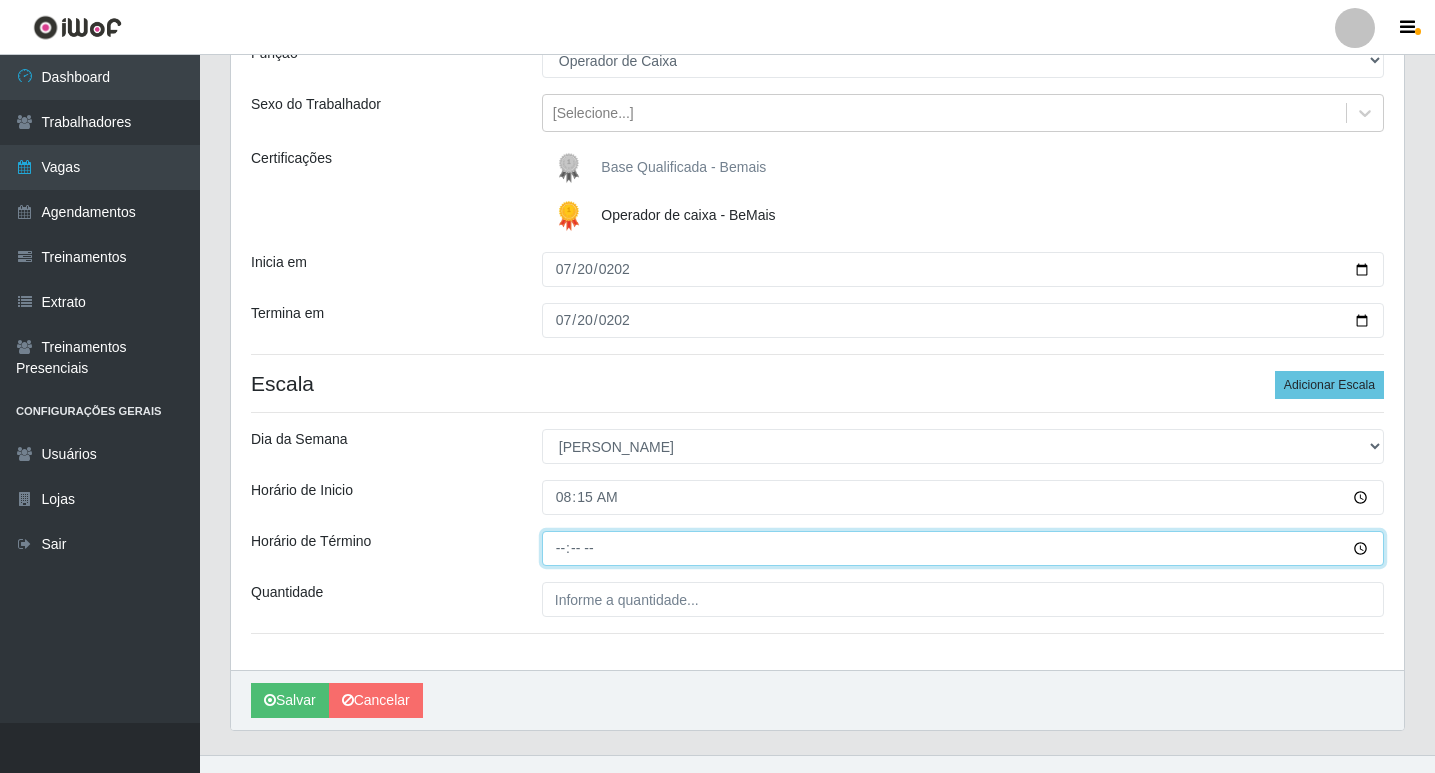 drag, startPoint x: 560, startPoint y: 544, endPoint x: 572, endPoint y: 583, distance: 40.804413 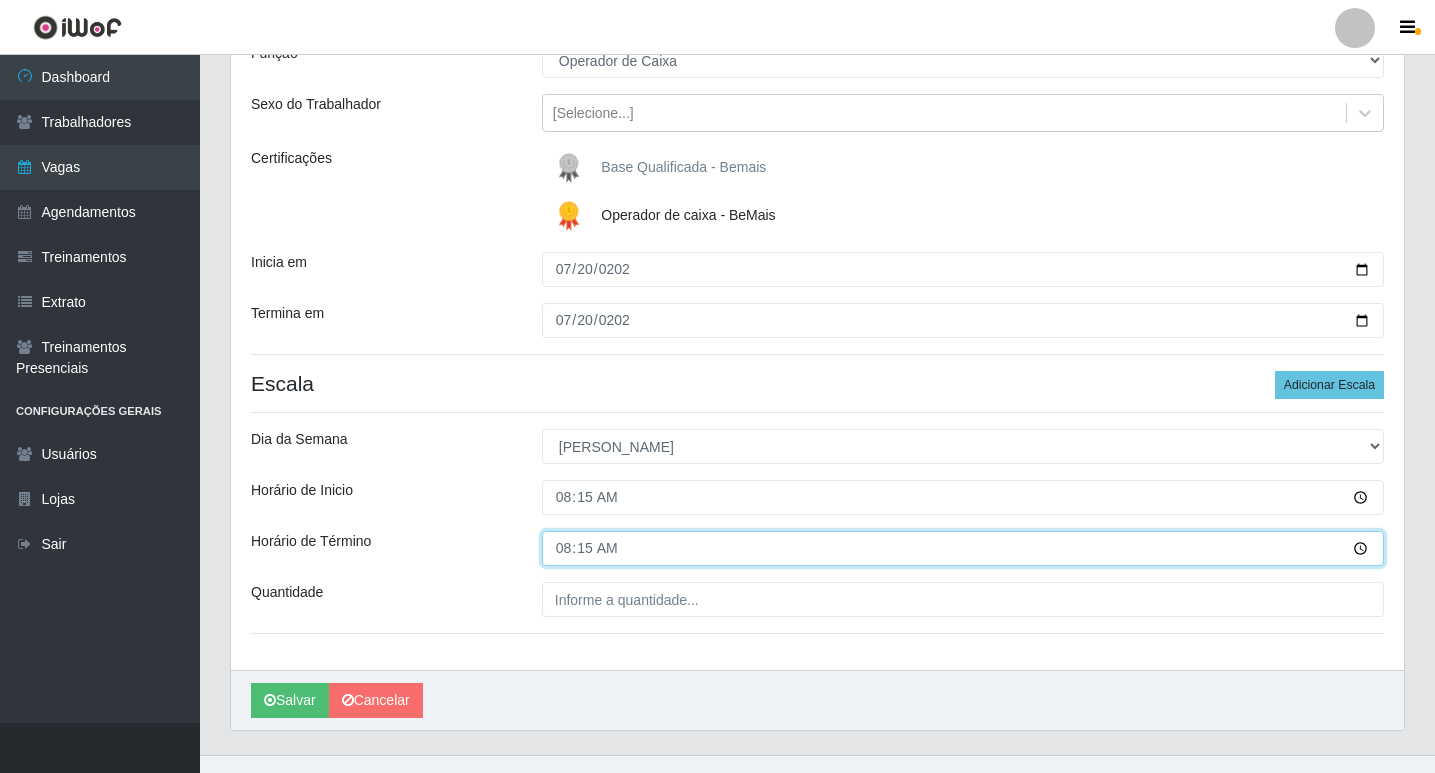 click on "08:15" at bounding box center [963, 548] 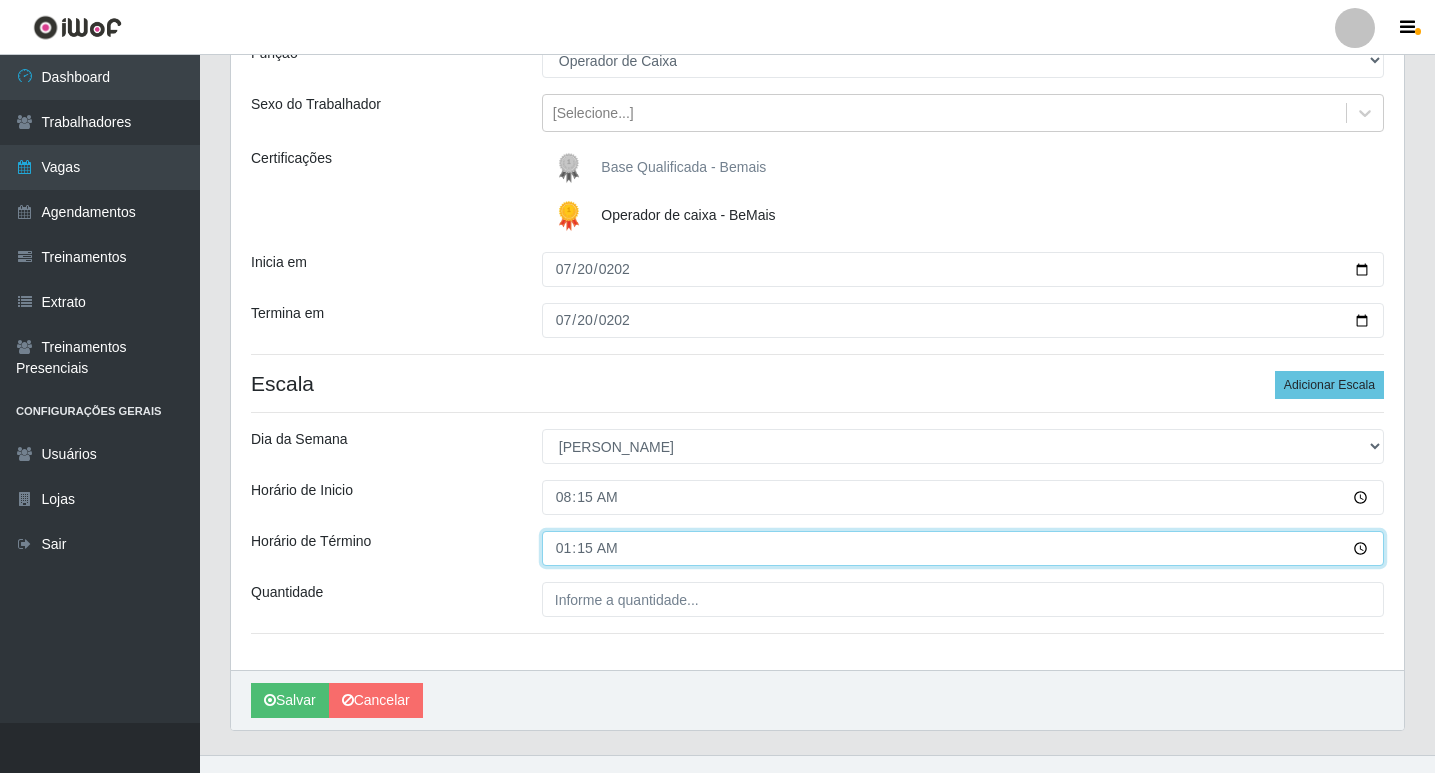 type on "14:15" 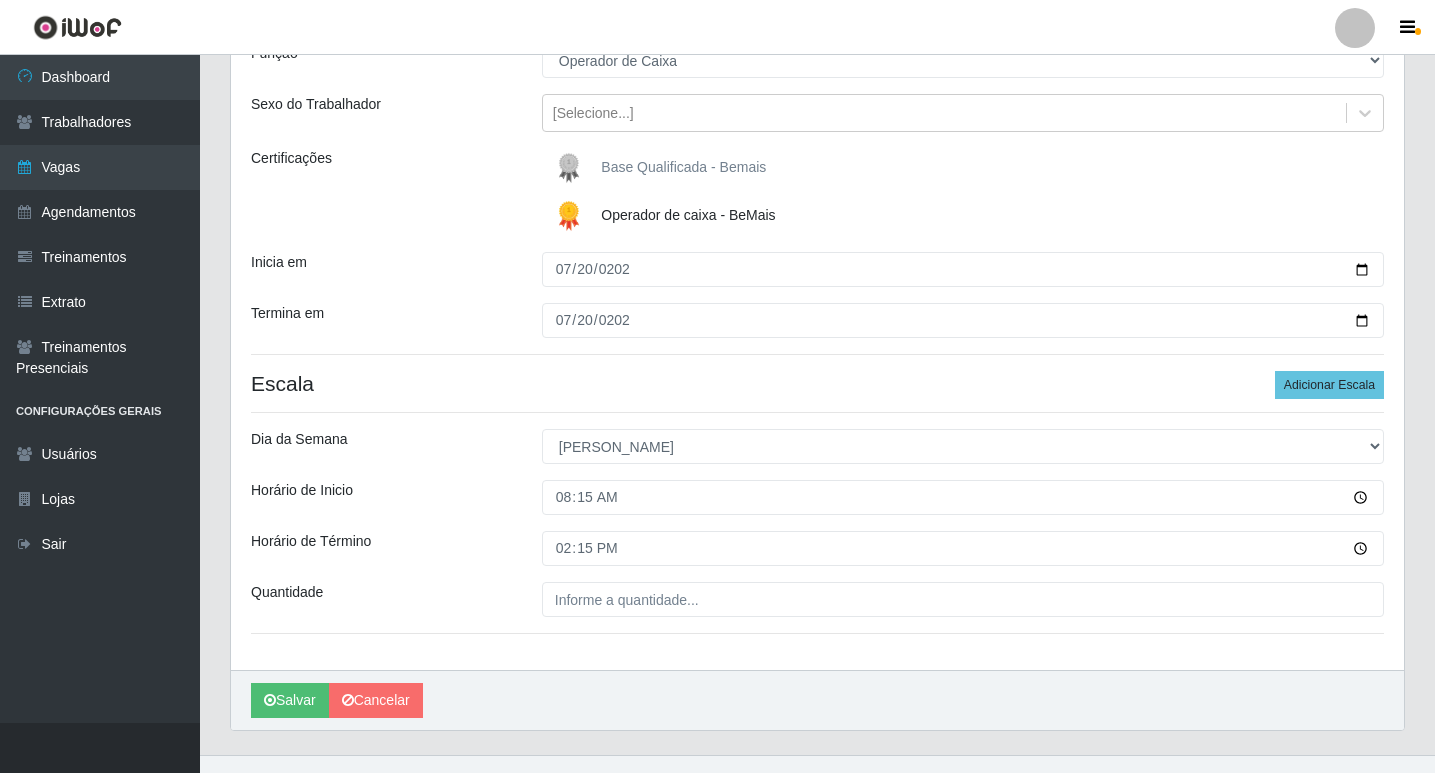 click on "Loja Bemais Supermercados - Cruz das Armas Função [Selecione...] ASG ASG + ASG ++ Auxiliar de Estacionamento Auxiliar de Estacionamento + Auxiliar de Estacionamento ++ Balconista de Açougue  Balconista de Açougue + Balconista de Açougue ++ Balconista de Padaria  Balconista de Padaria + Balconista de Padaria ++ Embalador Embalador + Embalador ++ Operador de Caixa Operador de Caixa + Operador de Caixa ++ Repositor  Repositor + Repositor ++ Repositor de Hortifruti Repositor de Hortifruti + Repositor de Hortifruti ++ Sexo do Trabalhador [Selecione...] Certificações   Base Qualificada -  Bemais   Operador de caixa - BeMais Inicia em [DATE] Termina em [DATE] Escala Adicionar Escala Dia da Semana [Selecione...] Segunda Terça Quarta Quinta Sexta Sábado [PERSON_NAME] de Inicio 08:15 Horário de Término 14:15 Quantidade" at bounding box center [817, 321] 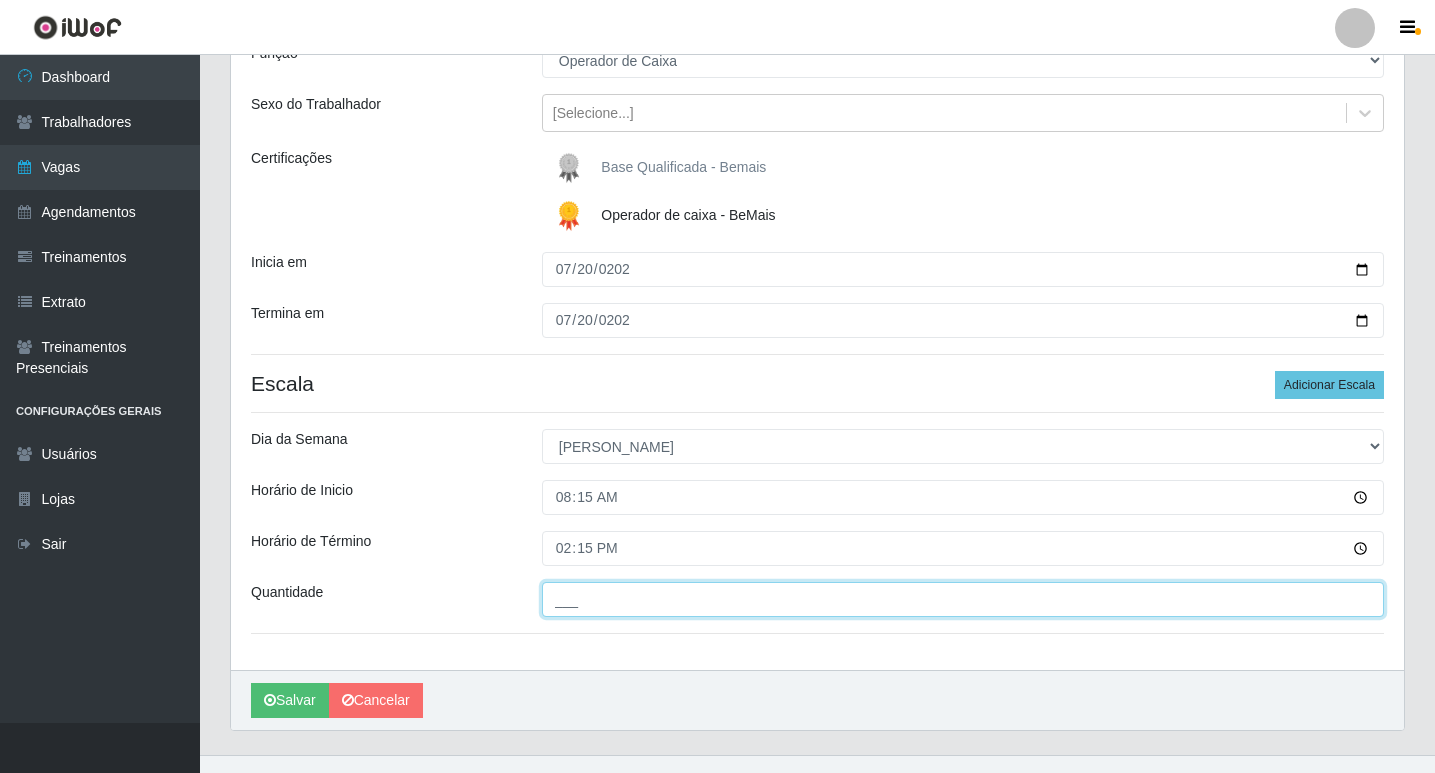 click on "___" at bounding box center (963, 599) 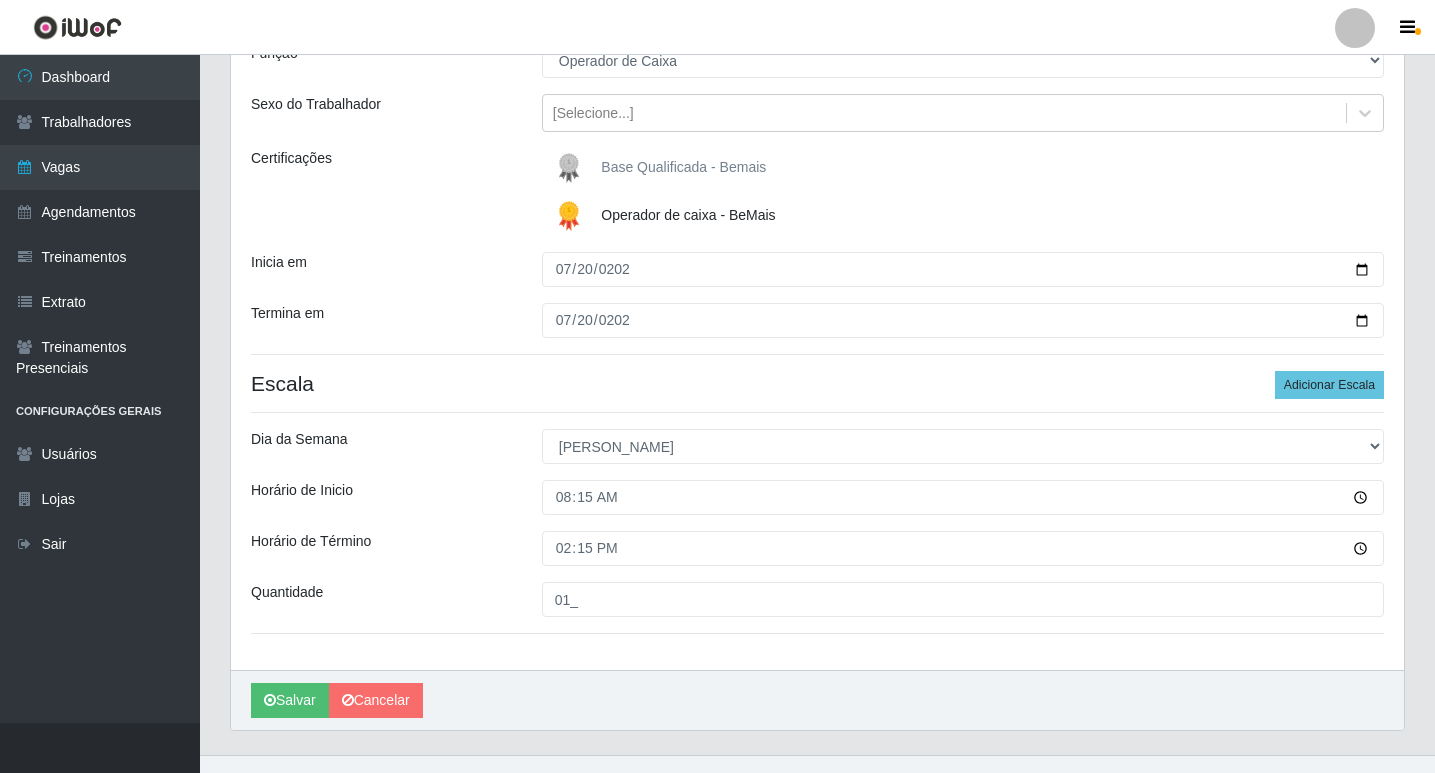 click on "Loja Bemais Supermercados - Cruz das Armas Função [Selecione...] ASG ASG + ASG ++ Auxiliar de Estacionamento Auxiliar de Estacionamento + Auxiliar de Estacionamento ++ Balconista de Açougue  Balconista de Açougue + Balconista de Açougue ++ Balconista de Padaria  Balconista de Padaria + Balconista de Padaria ++ Embalador Embalador + Embalador ++ Operador de Caixa Operador de Caixa + Operador de Caixa ++ Repositor  Repositor + Repositor ++ Repositor de Hortifruti Repositor de Hortifruti + Repositor de Hortifruti ++ Sexo do Trabalhador [Selecione...] Certificações   Base Qualificada -  Bemais   Operador de caixa - BeMais Inicia em [DATE] Termina em [DATE] Escala Adicionar Escala Dia da Semana [Selecione...] Segunda Terça Quarta Quinta Sexta Sábado [PERSON_NAME] de Inicio 08:15 Horário de Término 14:15 Quantidade 01_" at bounding box center [817, 321] 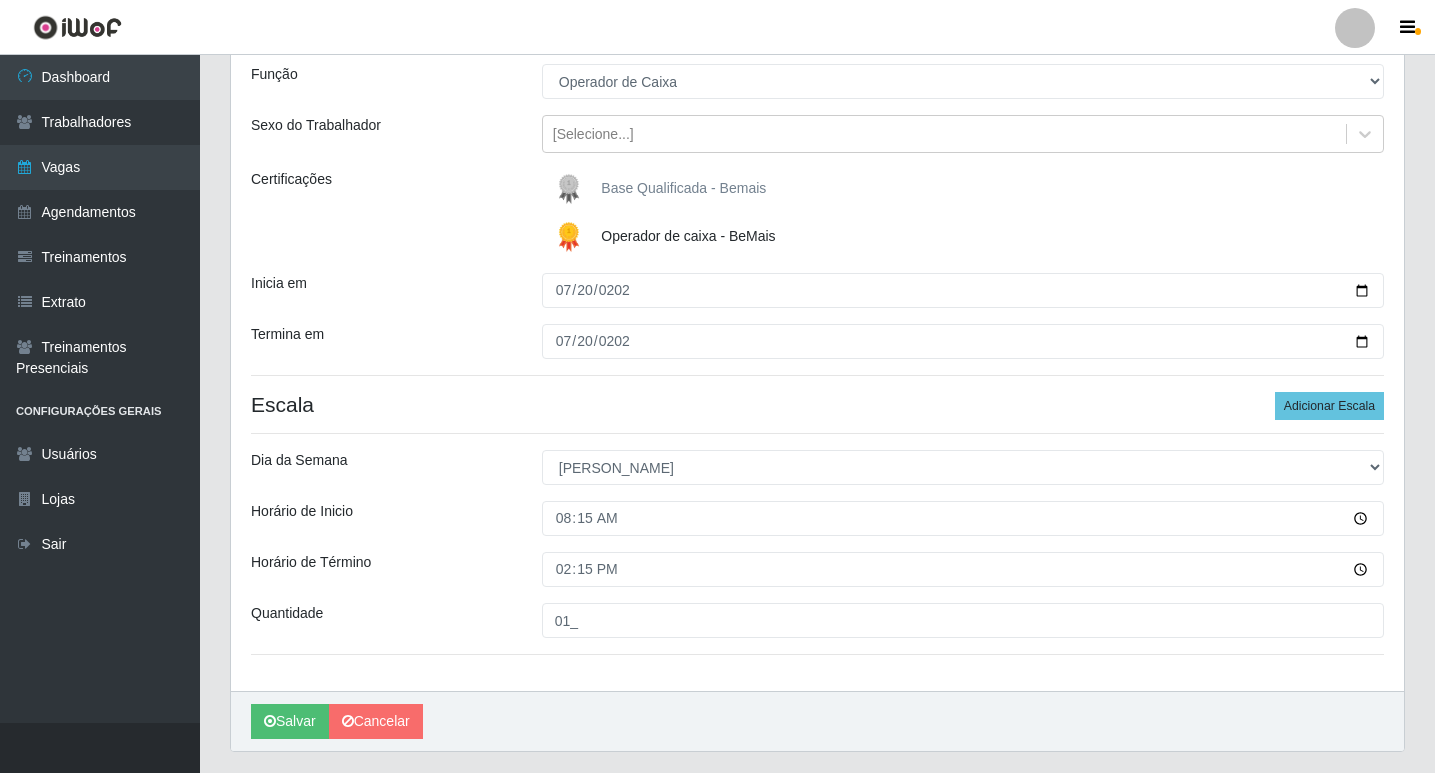 scroll, scrollTop: 232, scrollLeft: 0, axis: vertical 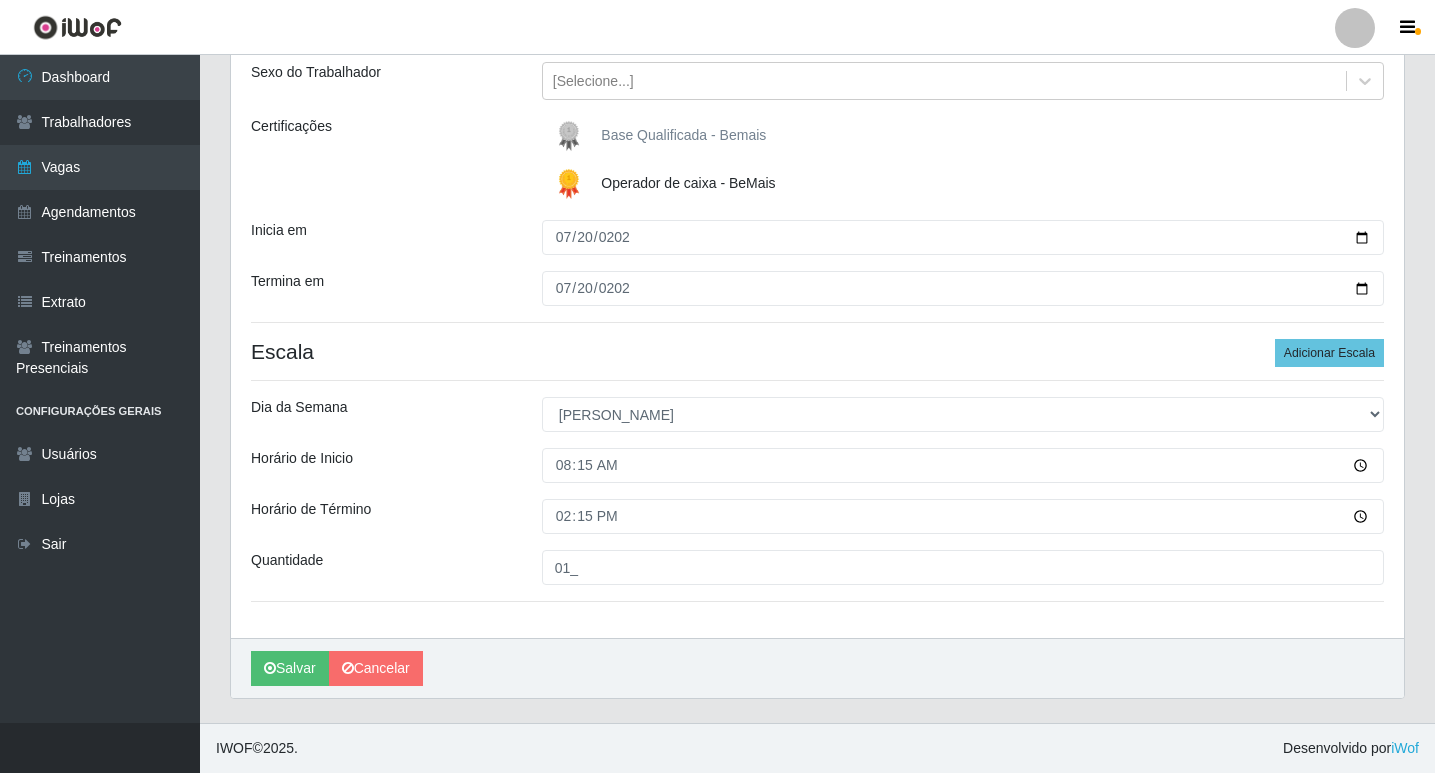 click on "Termina em" at bounding box center (381, 288) 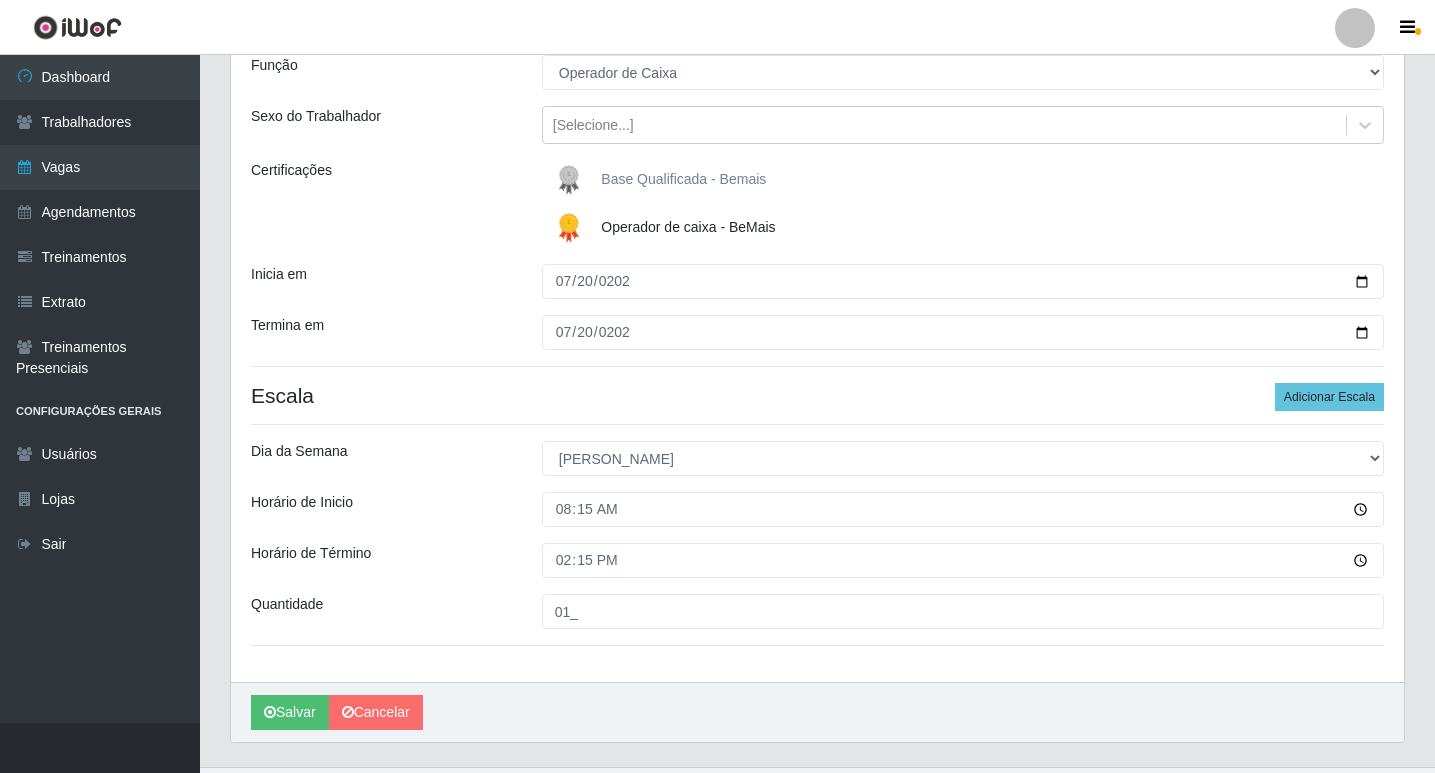 scroll, scrollTop: 232, scrollLeft: 0, axis: vertical 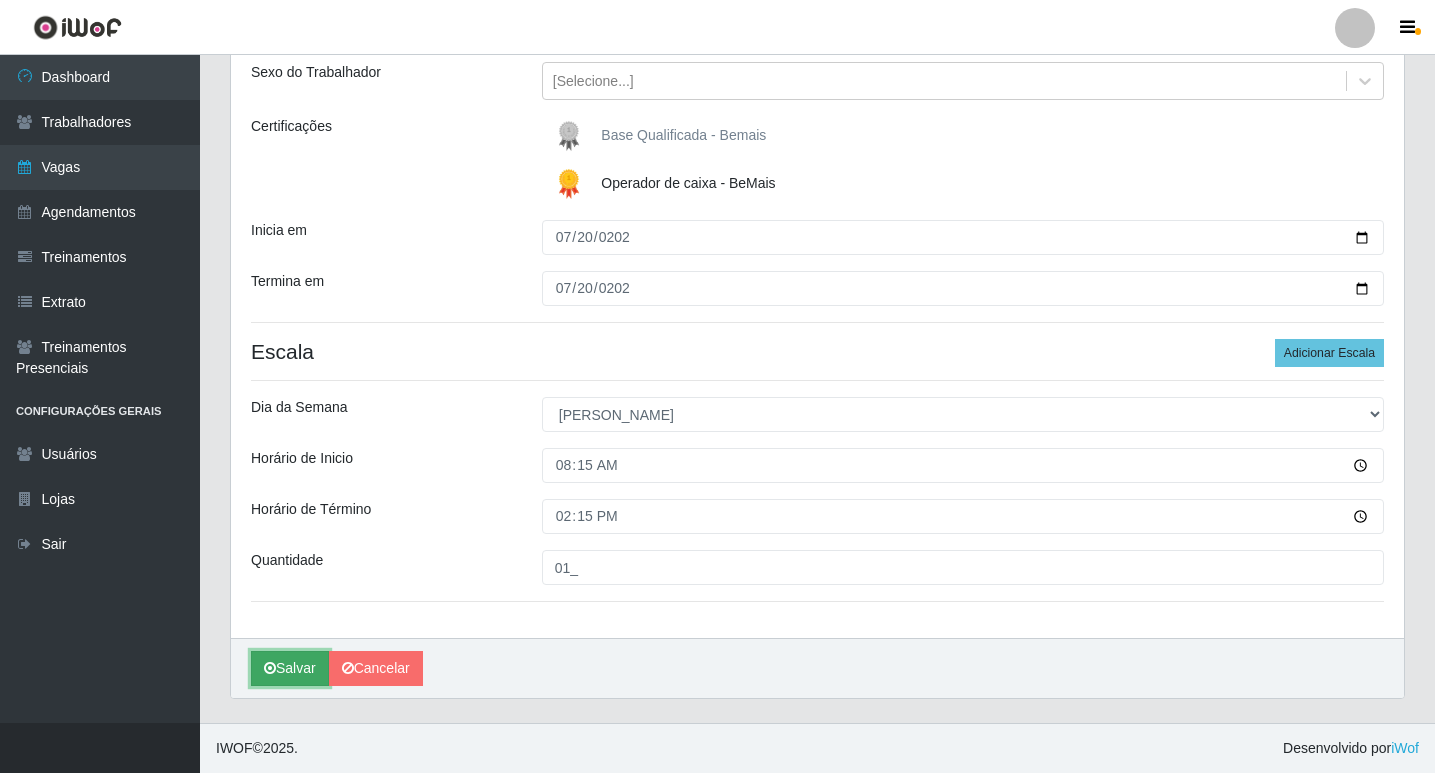 click on "Salvar" at bounding box center (290, 668) 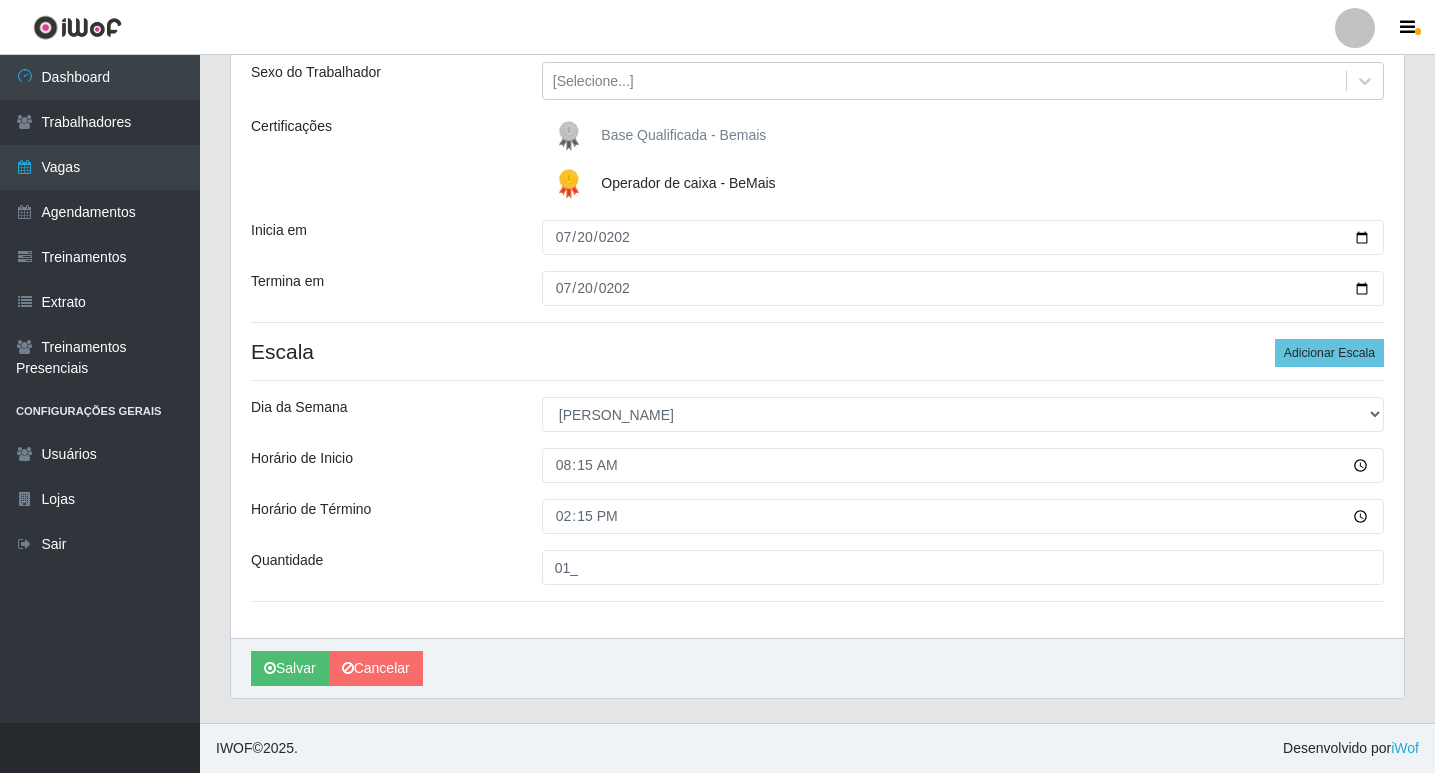 scroll, scrollTop: 0, scrollLeft: 0, axis: both 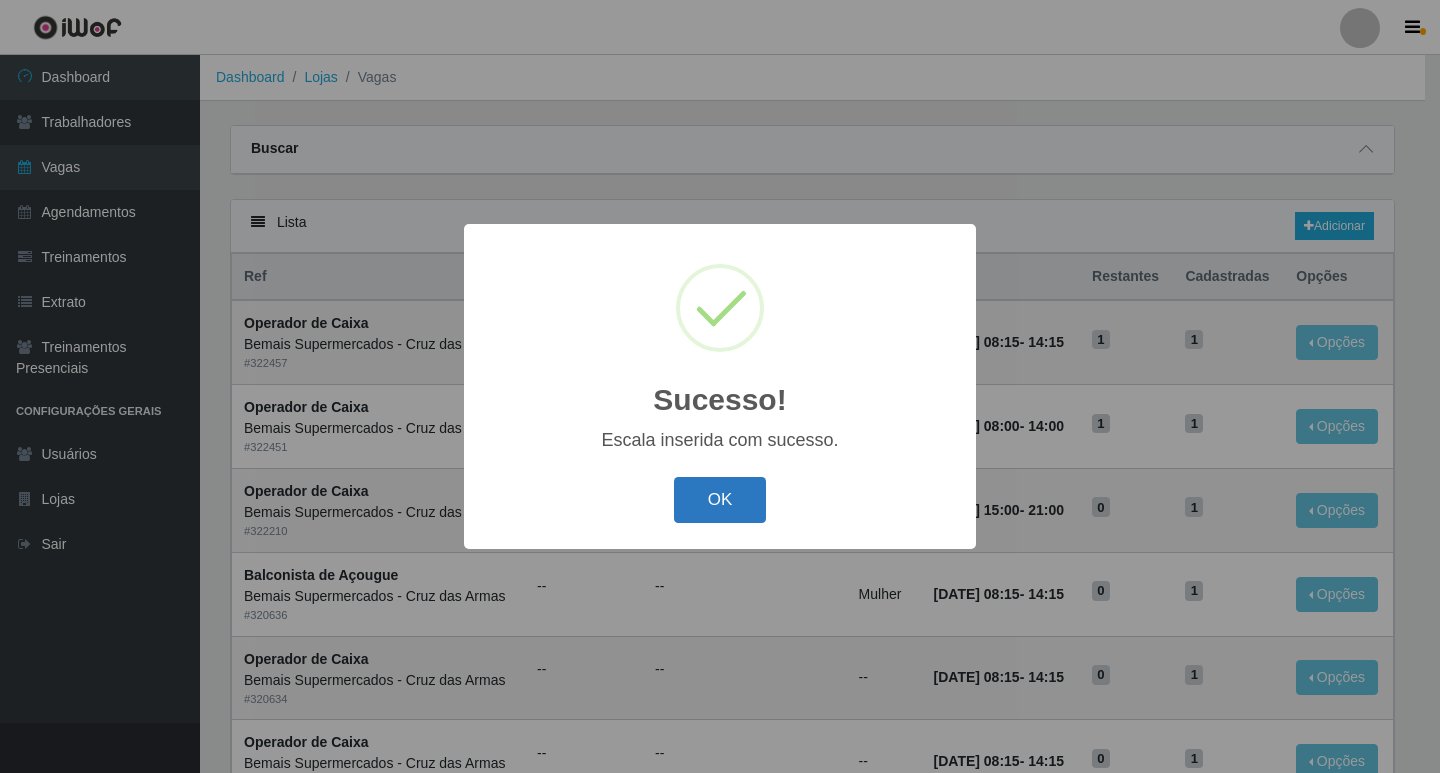 click on "OK" at bounding box center [720, 500] 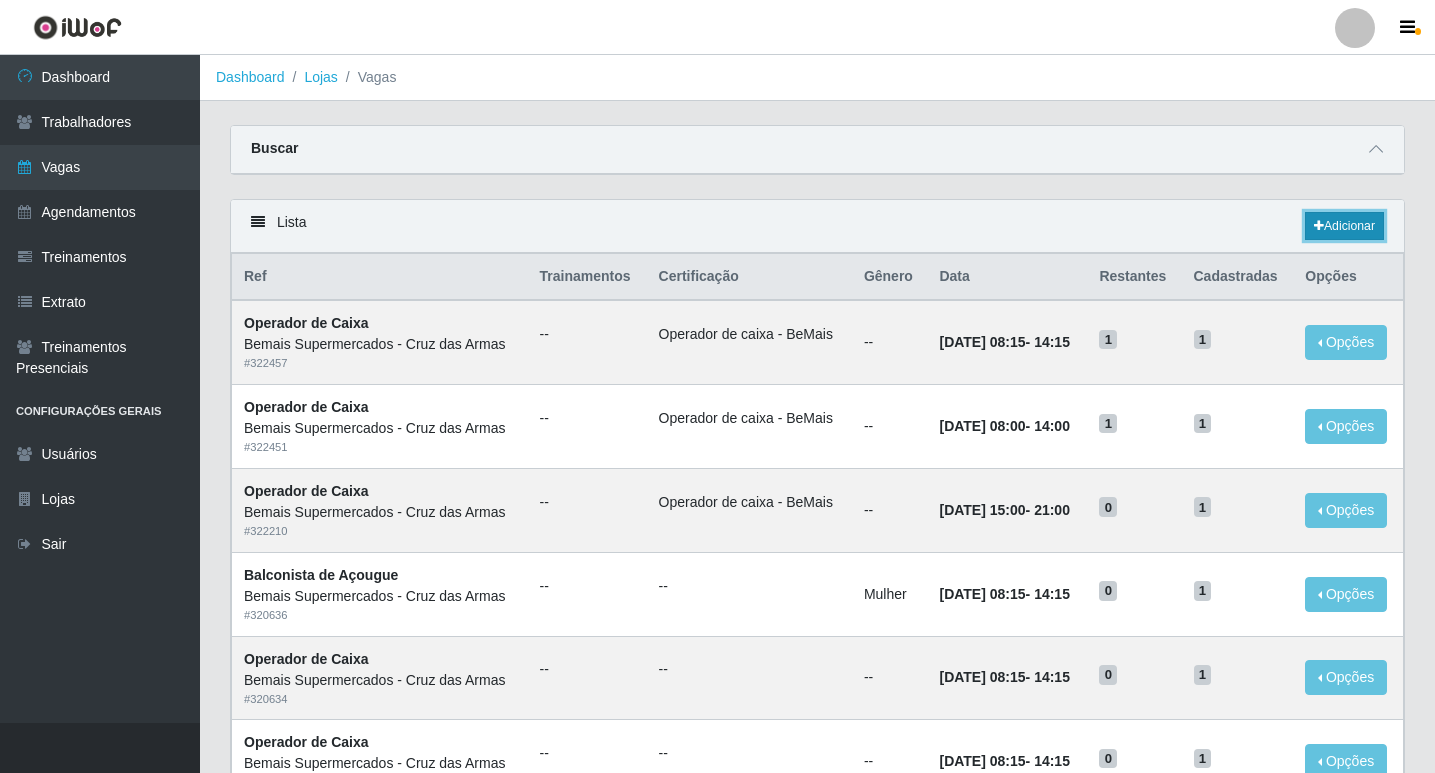 click on "Adicionar" at bounding box center [1344, 226] 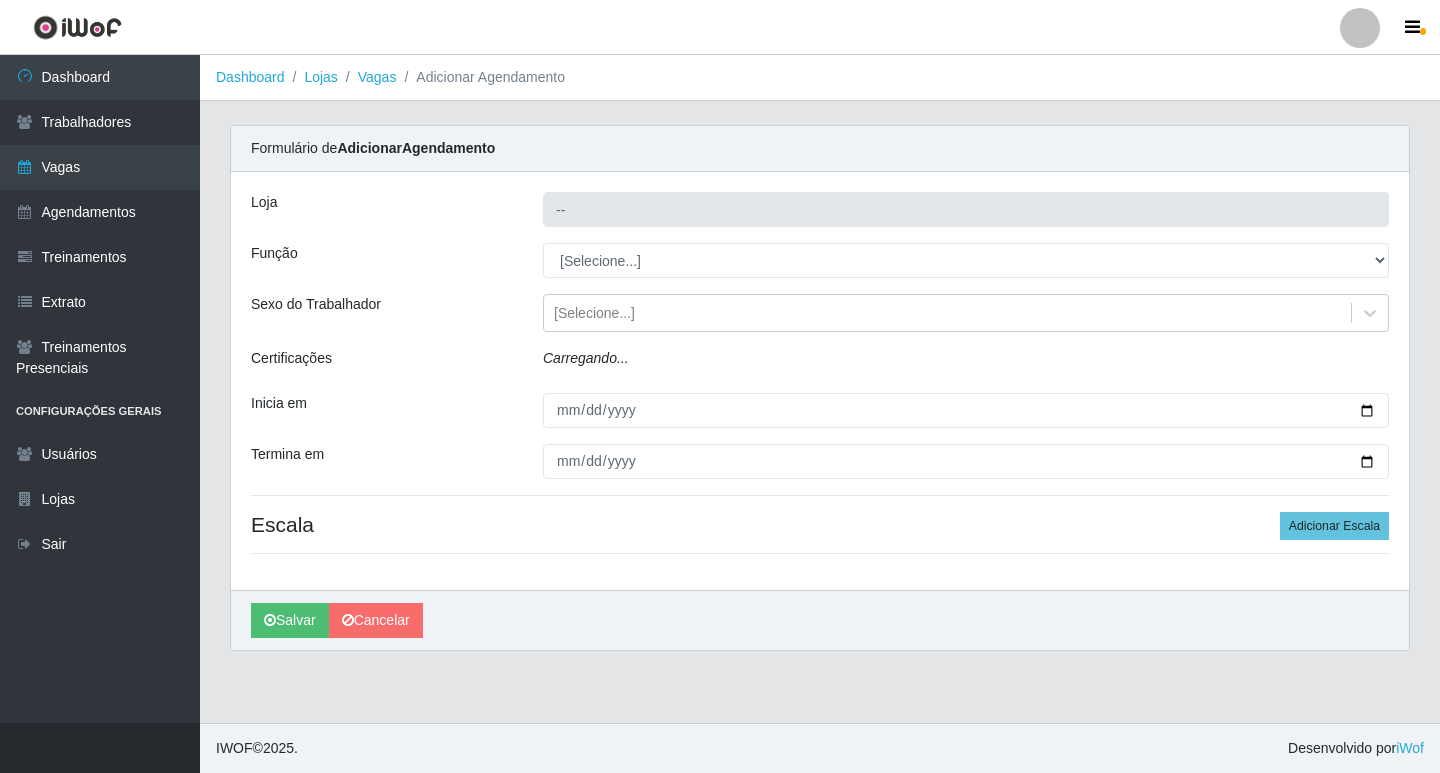 type on "Bemais Supermercados - Cruz das Armas" 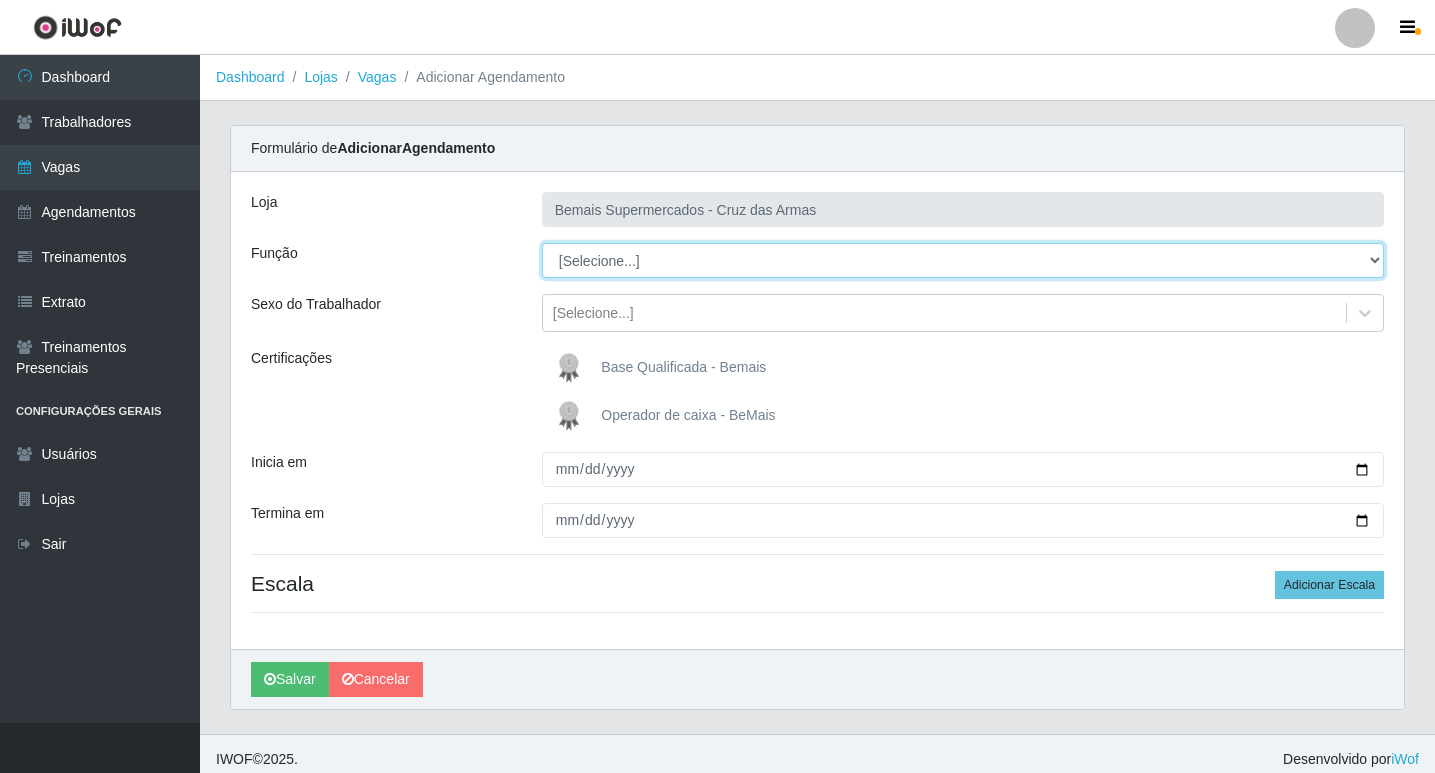 click on "[Selecione...] ASG ASG + ASG ++ Auxiliar de Estacionamento Auxiliar de Estacionamento + Auxiliar de Estacionamento ++ Balconista de Açougue  Balconista de Açougue + Balconista de Açougue ++ Balconista de Padaria  Balconista de Padaria + Balconista de Padaria ++ Embalador Embalador + Embalador ++ Operador de Caixa Operador de Caixa + Operador de Caixa ++ Repositor  Repositor + Repositor ++ Repositor de Hortifruti Repositor de Hortifruti + Repositor de Hortifruti ++" at bounding box center (963, 260) 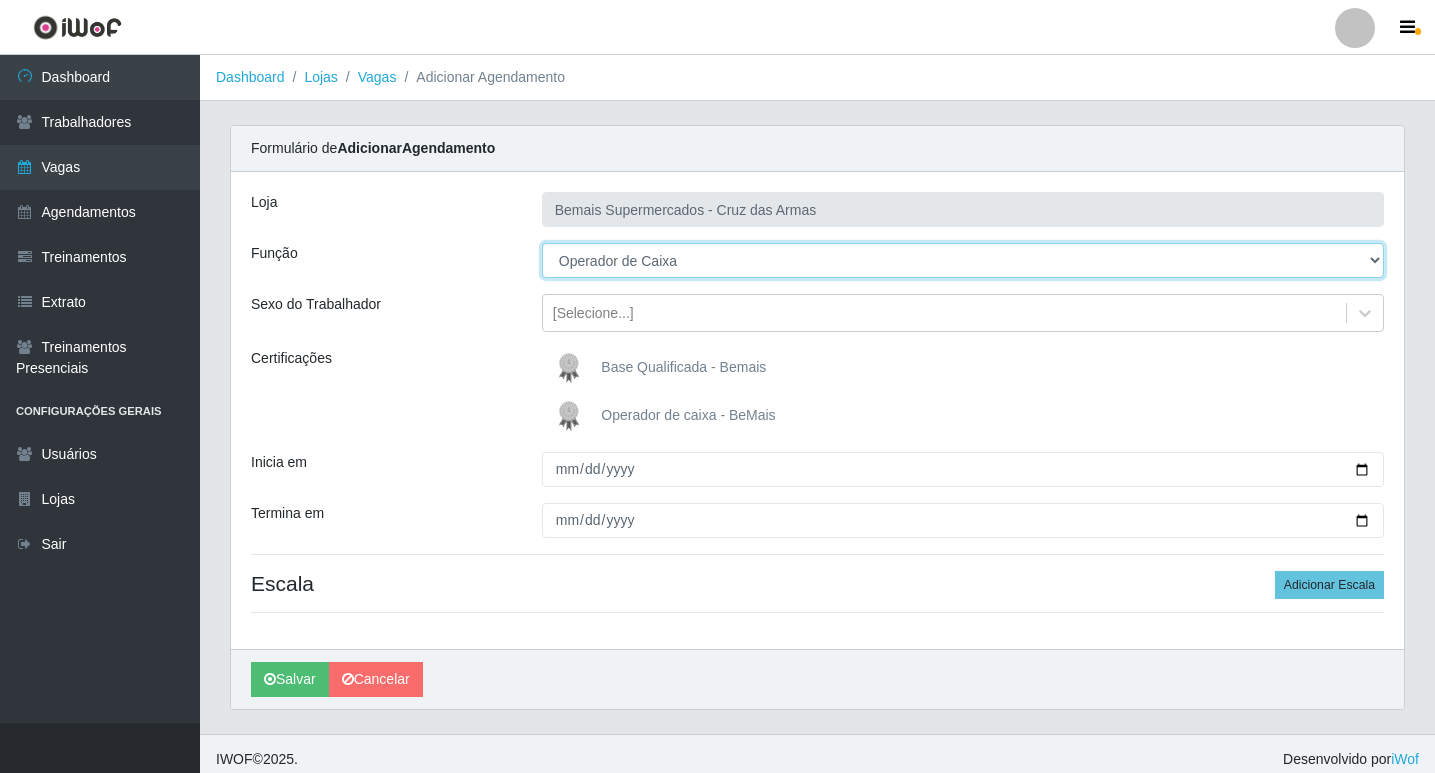 click on "[Selecione...] ASG ASG + ASG ++ Auxiliar de Estacionamento Auxiliar de Estacionamento + Auxiliar de Estacionamento ++ Balconista de Açougue  Balconista de Açougue + Balconista de Açougue ++ Balconista de Padaria  Balconista de Padaria + Balconista de Padaria ++ Embalador Embalador + Embalador ++ Operador de Caixa Operador de Caixa + Operador de Caixa ++ Repositor  Repositor + Repositor ++ Repositor de Hortifruti Repositor de Hortifruti + Repositor de Hortifruti ++" at bounding box center [963, 260] 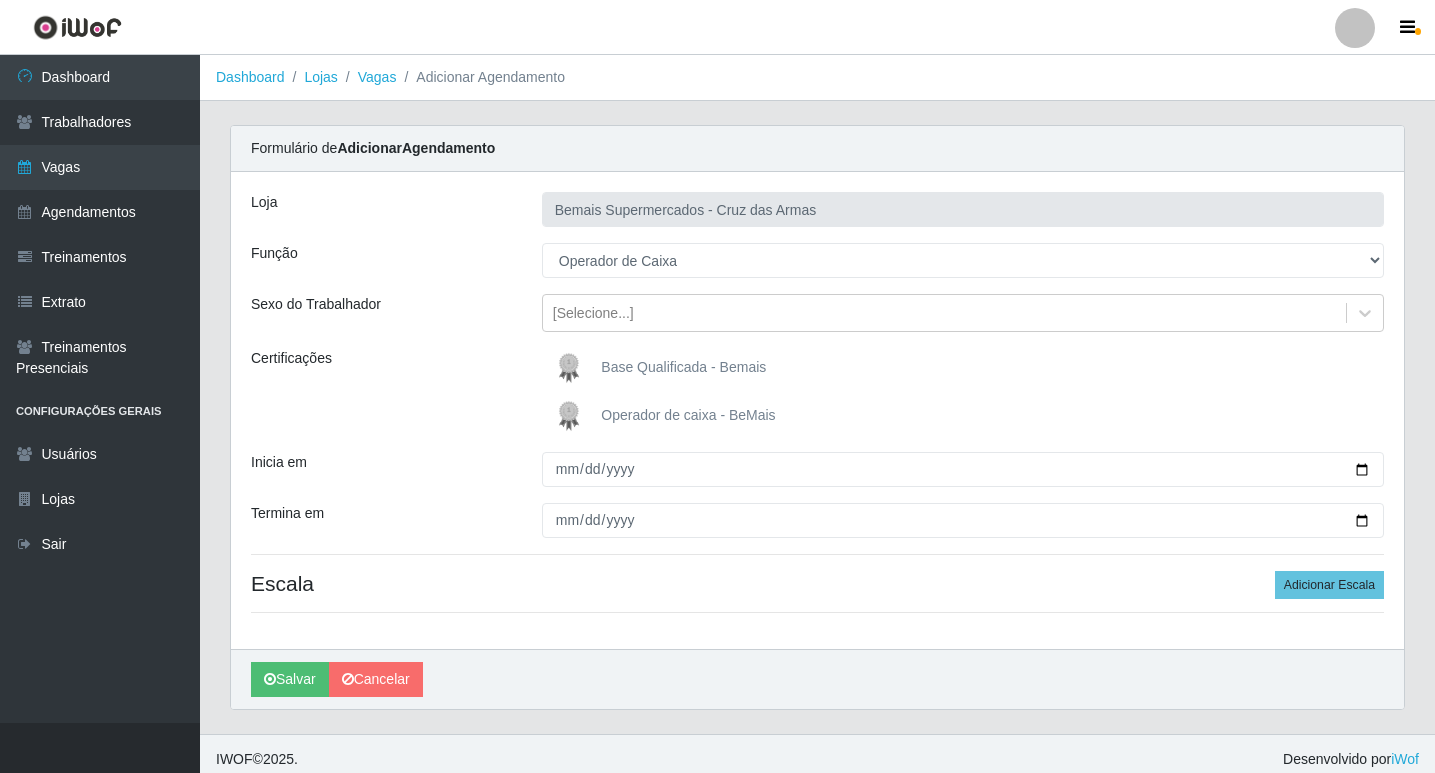 click at bounding box center (573, 416) 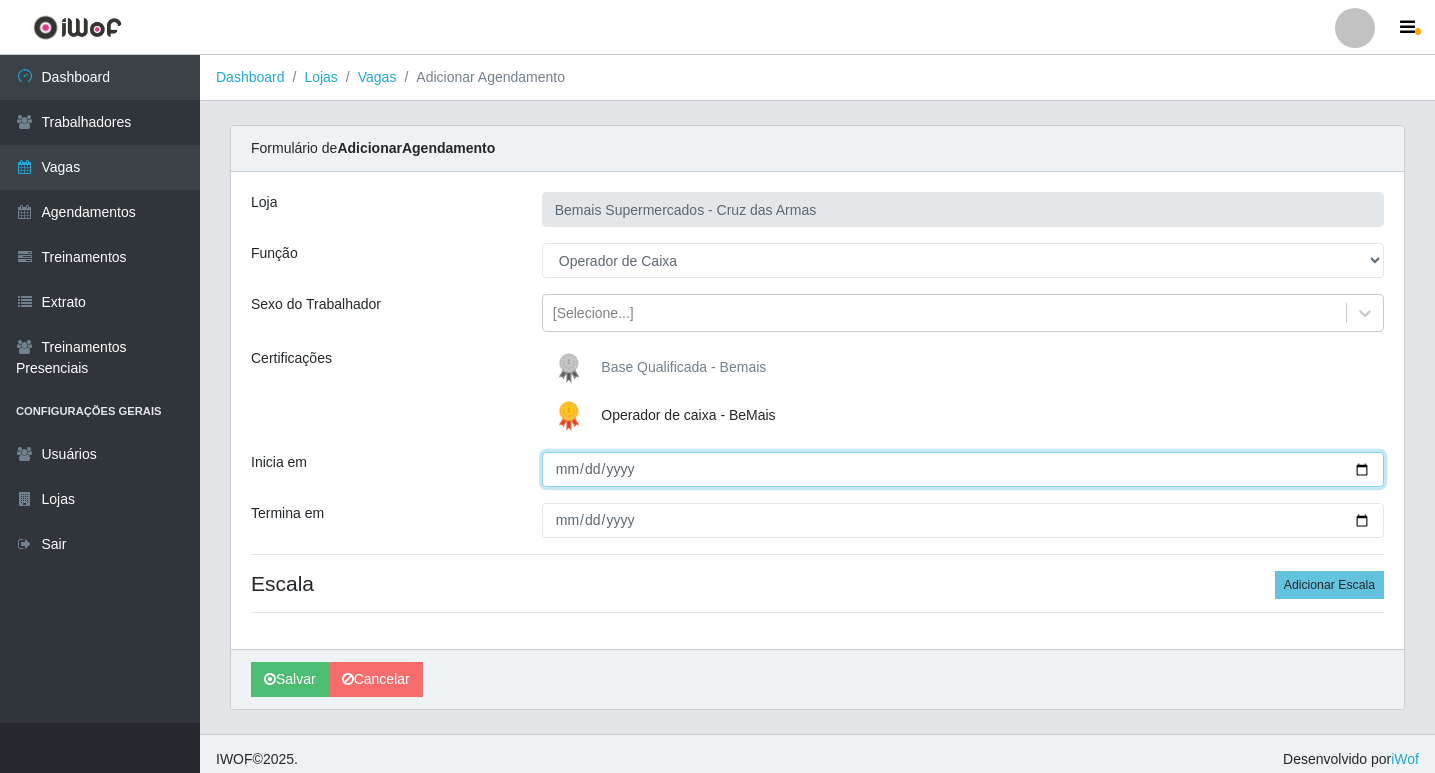 click on "Inicia em" at bounding box center [963, 469] 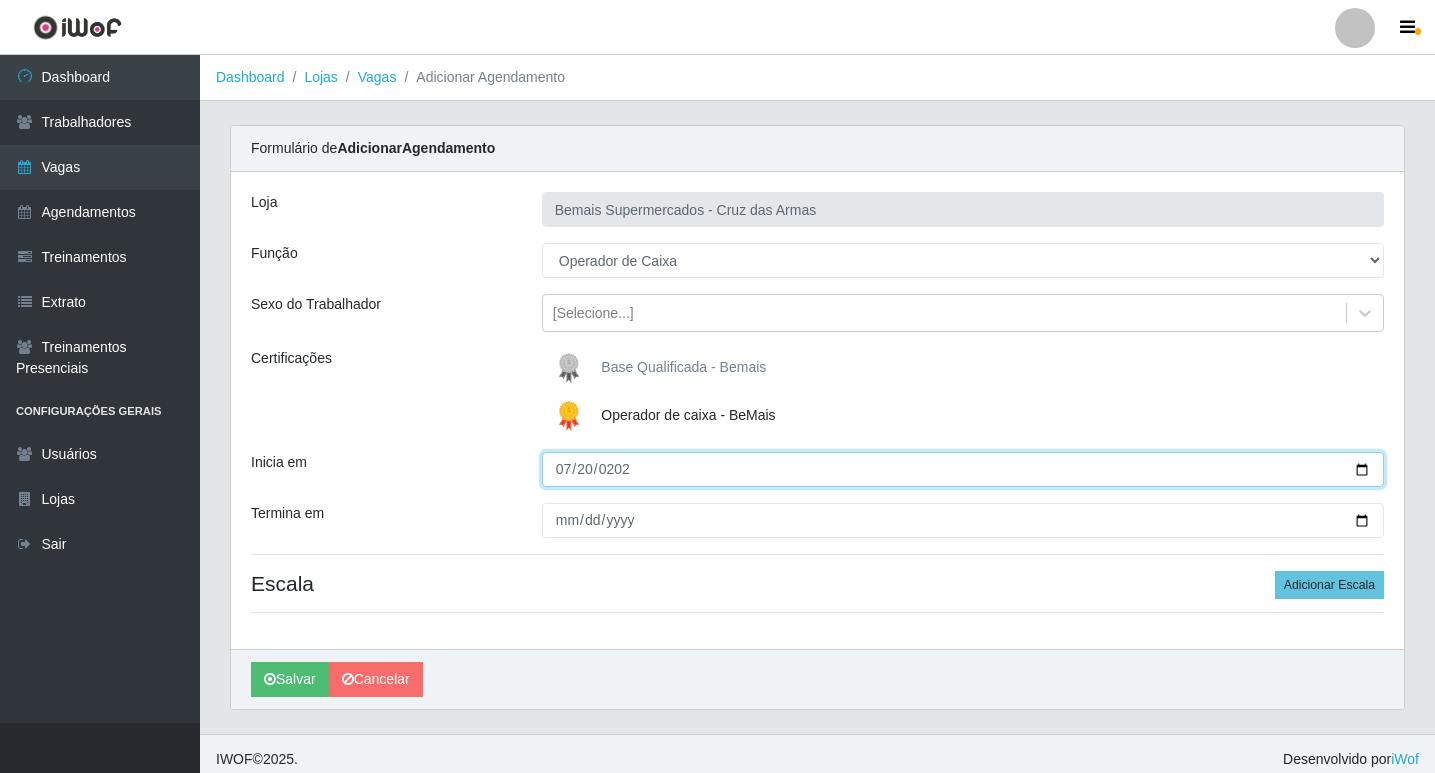 type on "[DATE]" 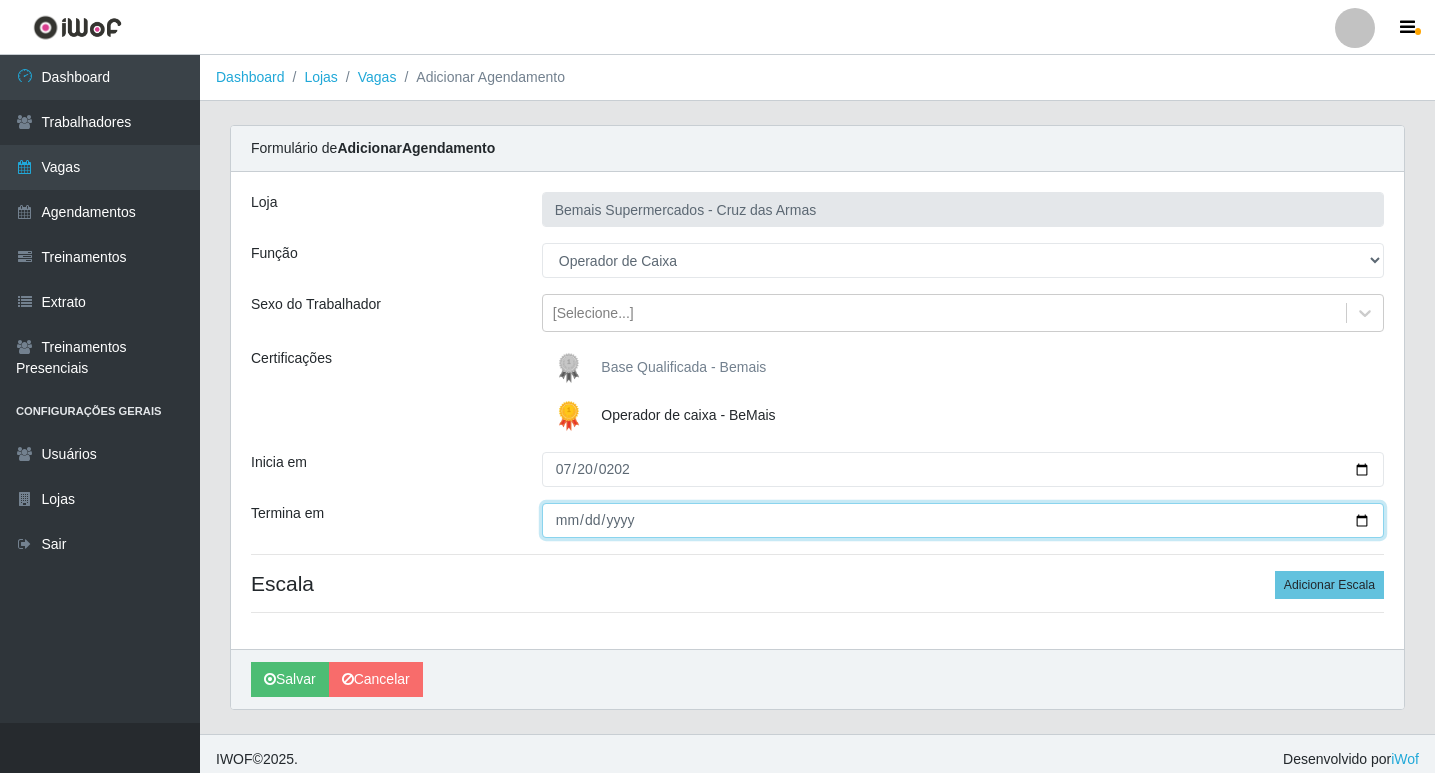 click on "Termina em" at bounding box center (963, 520) 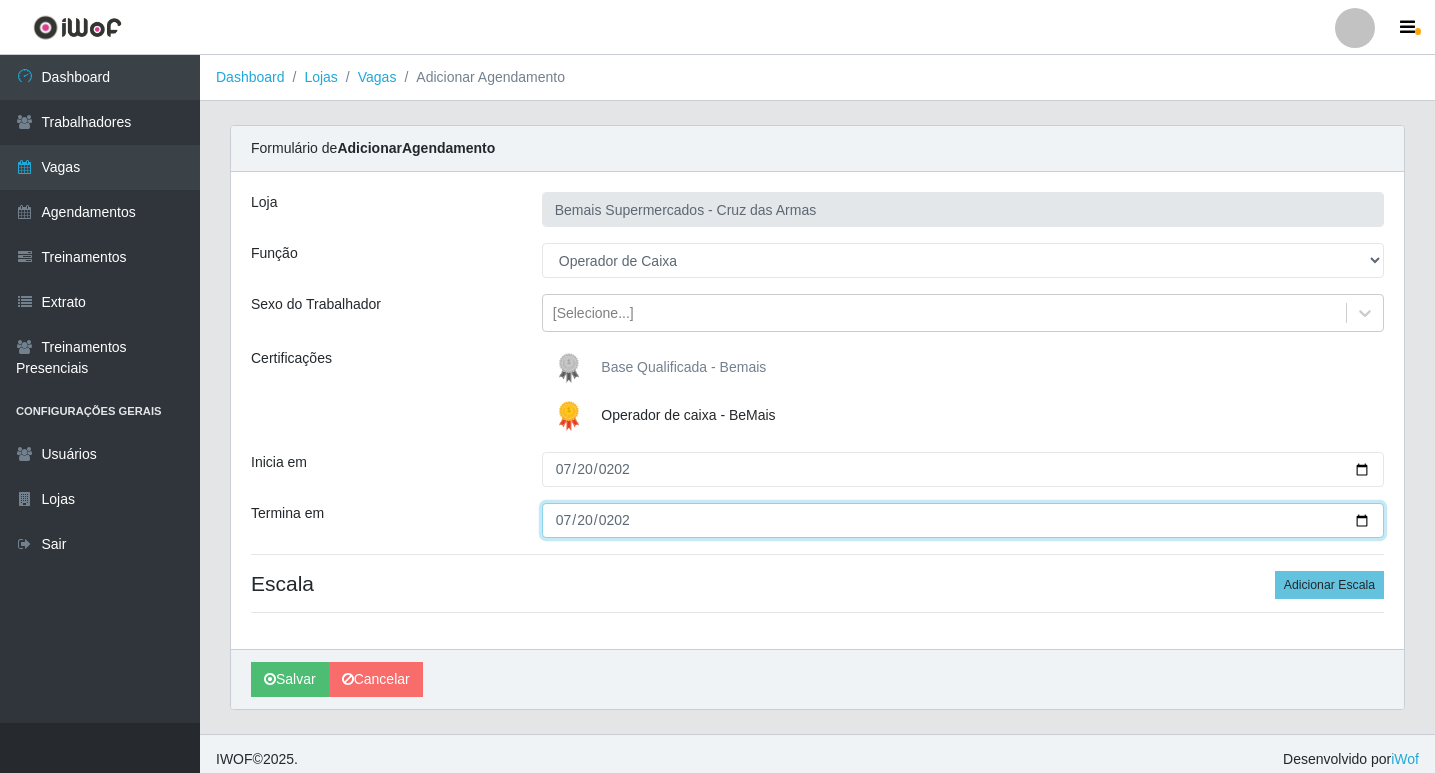 type on "[DATE]" 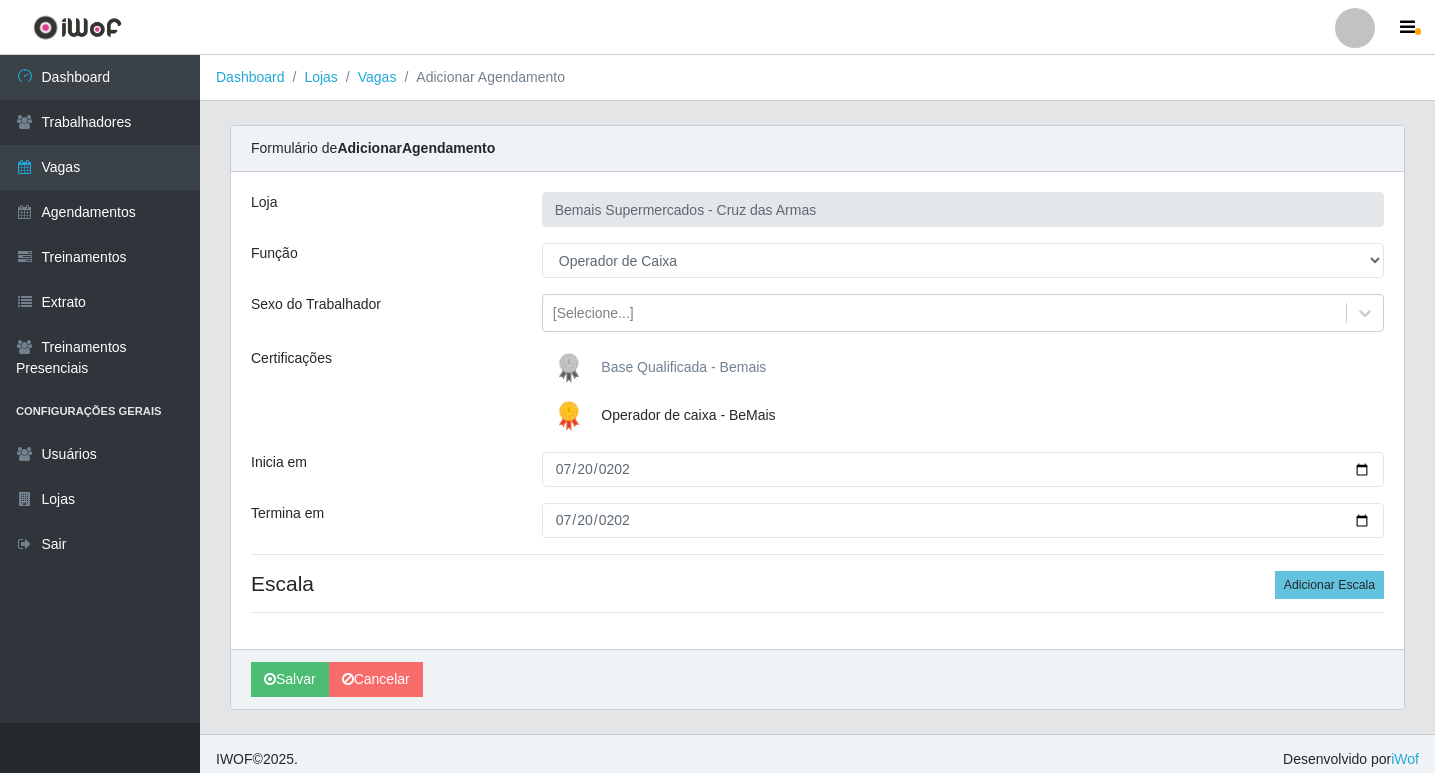 click on "Escala Adicionar Escala" at bounding box center (817, 583) 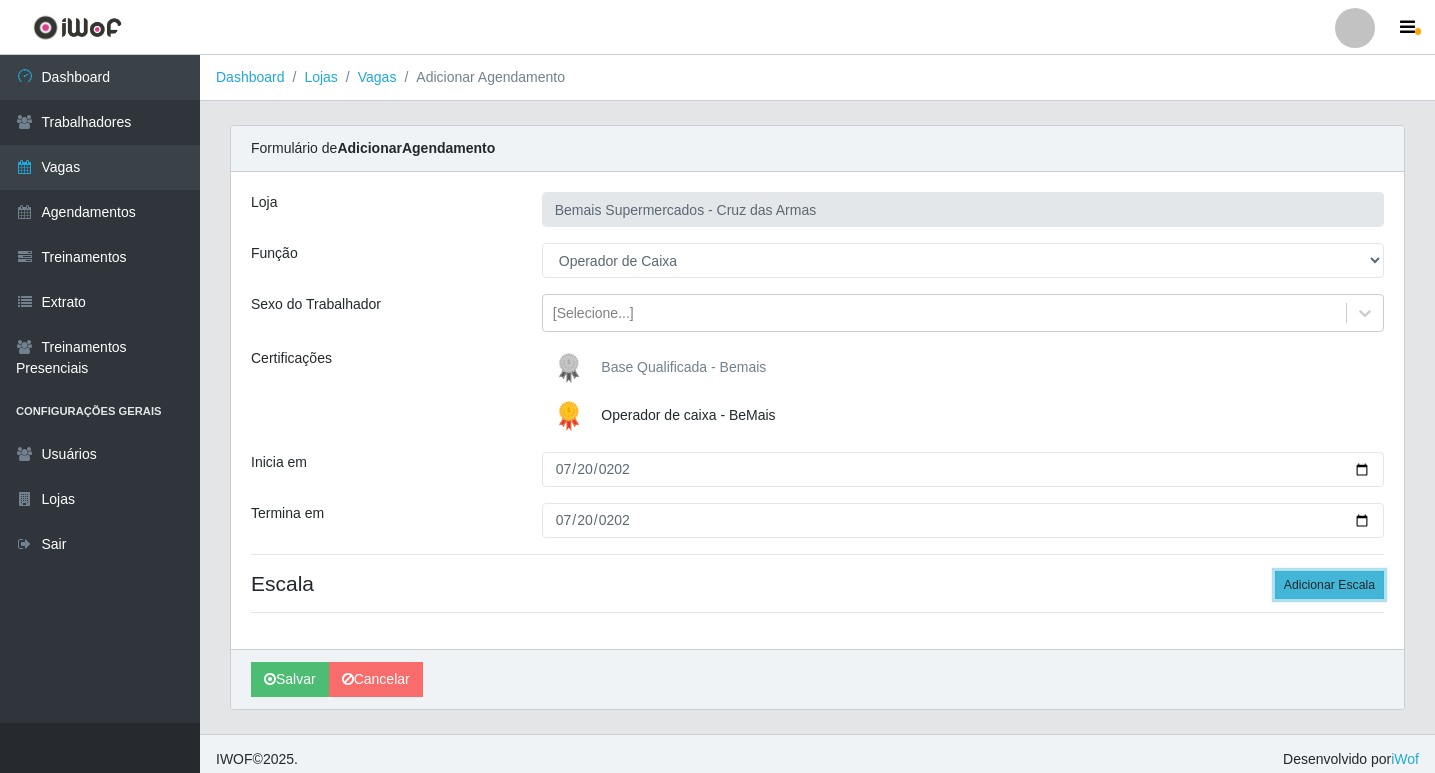 click on "Adicionar Escala" at bounding box center [1329, 585] 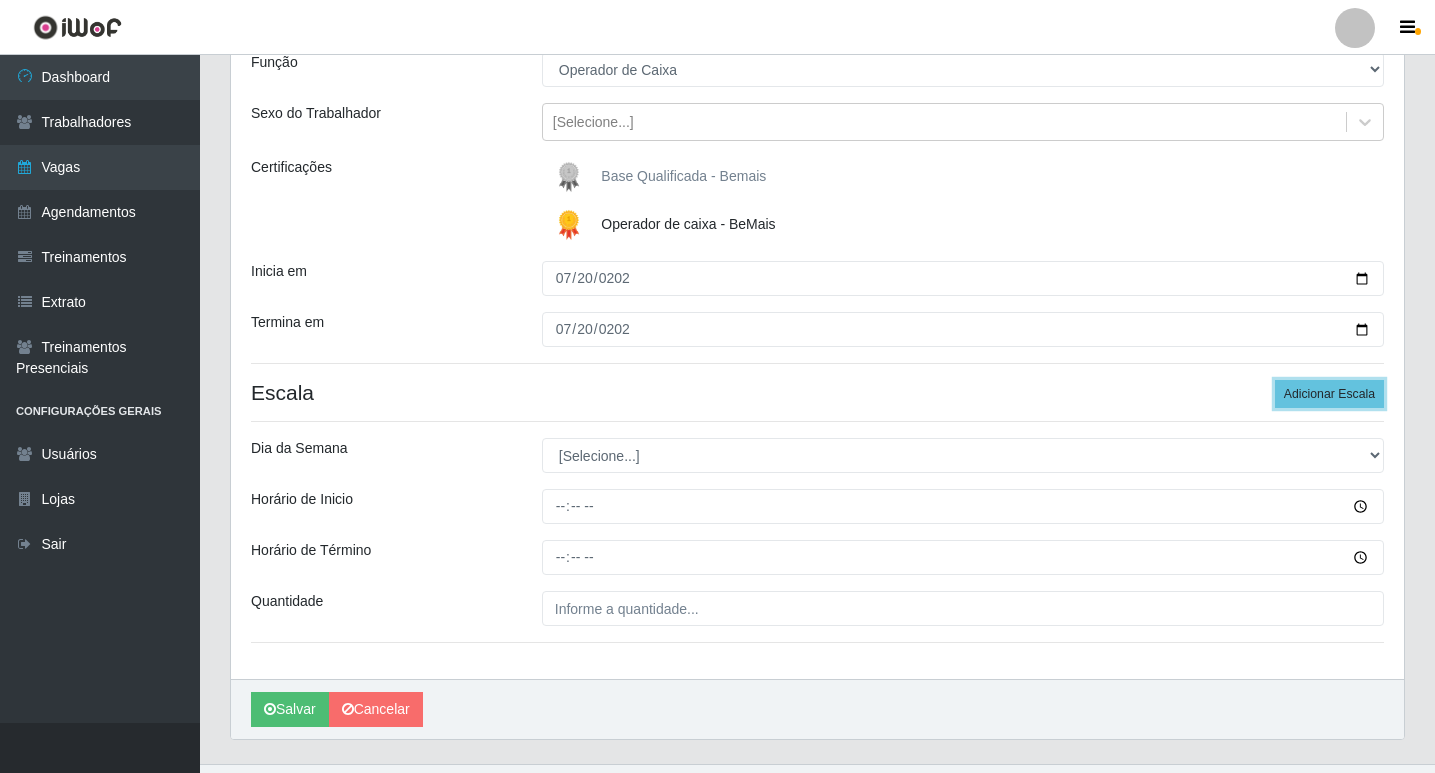 scroll, scrollTop: 200, scrollLeft: 0, axis: vertical 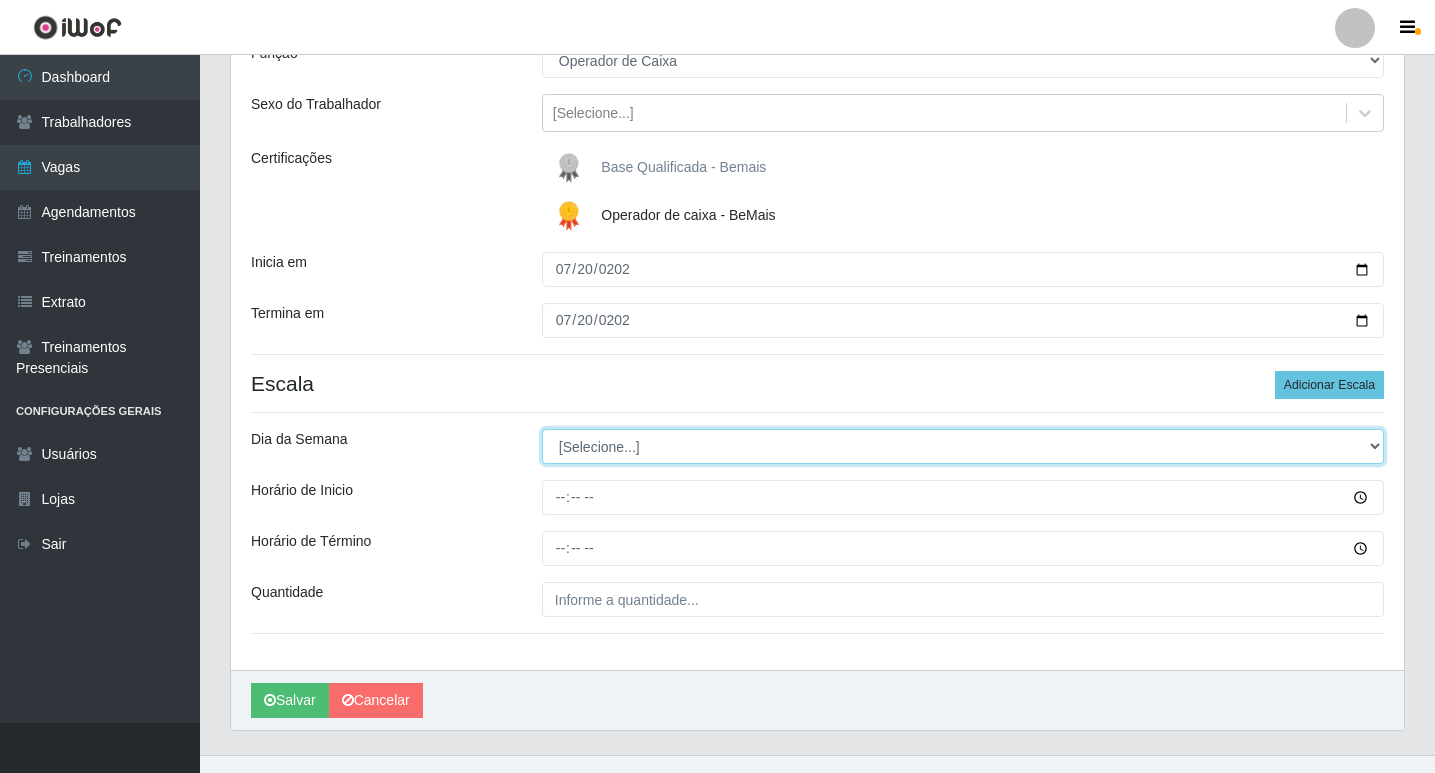 click on "[Selecione...] Segunda Terça Quarta Quinta Sexta Sábado Domingo" at bounding box center [963, 446] 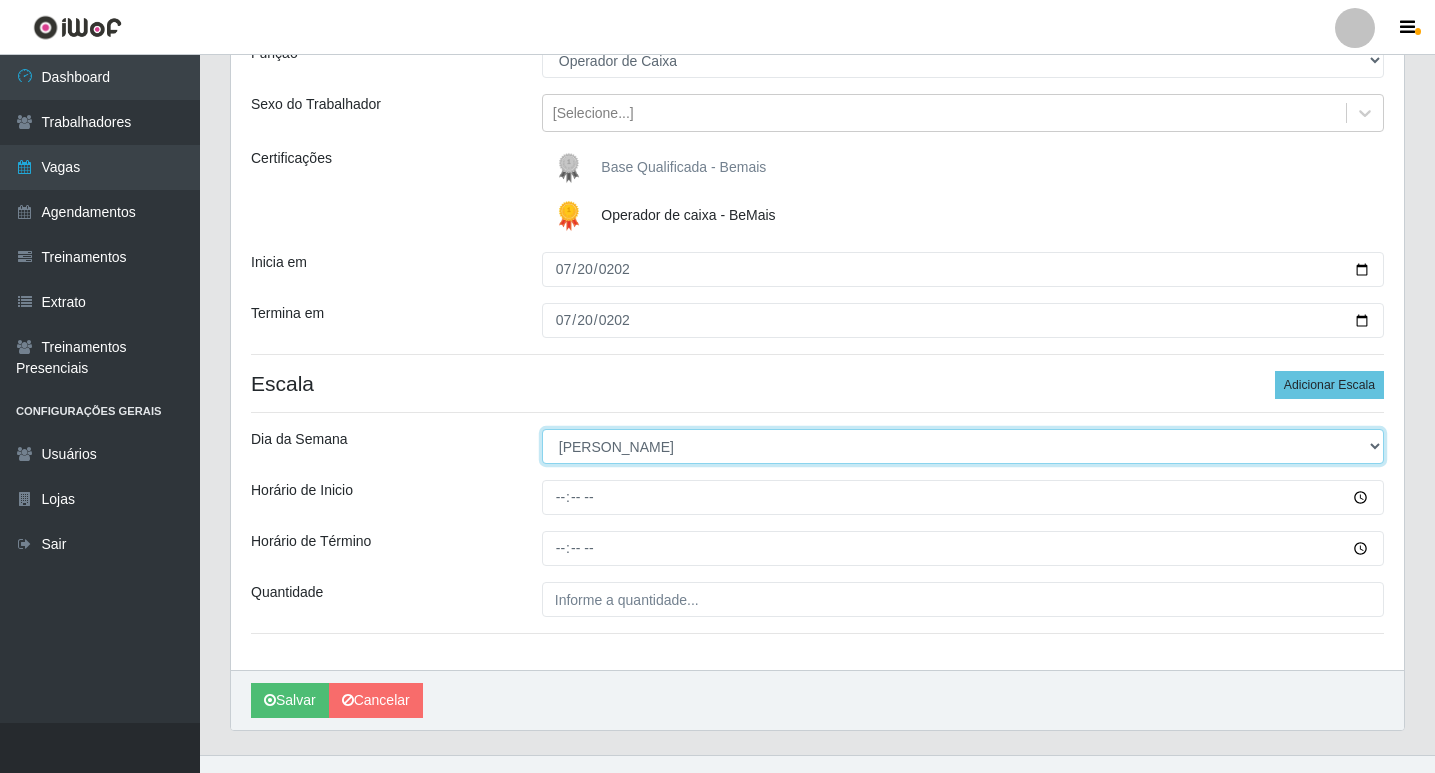 click on "[Selecione...] Segunda Terça Quarta Quinta Sexta Sábado Domingo" at bounding box center [963, 446] 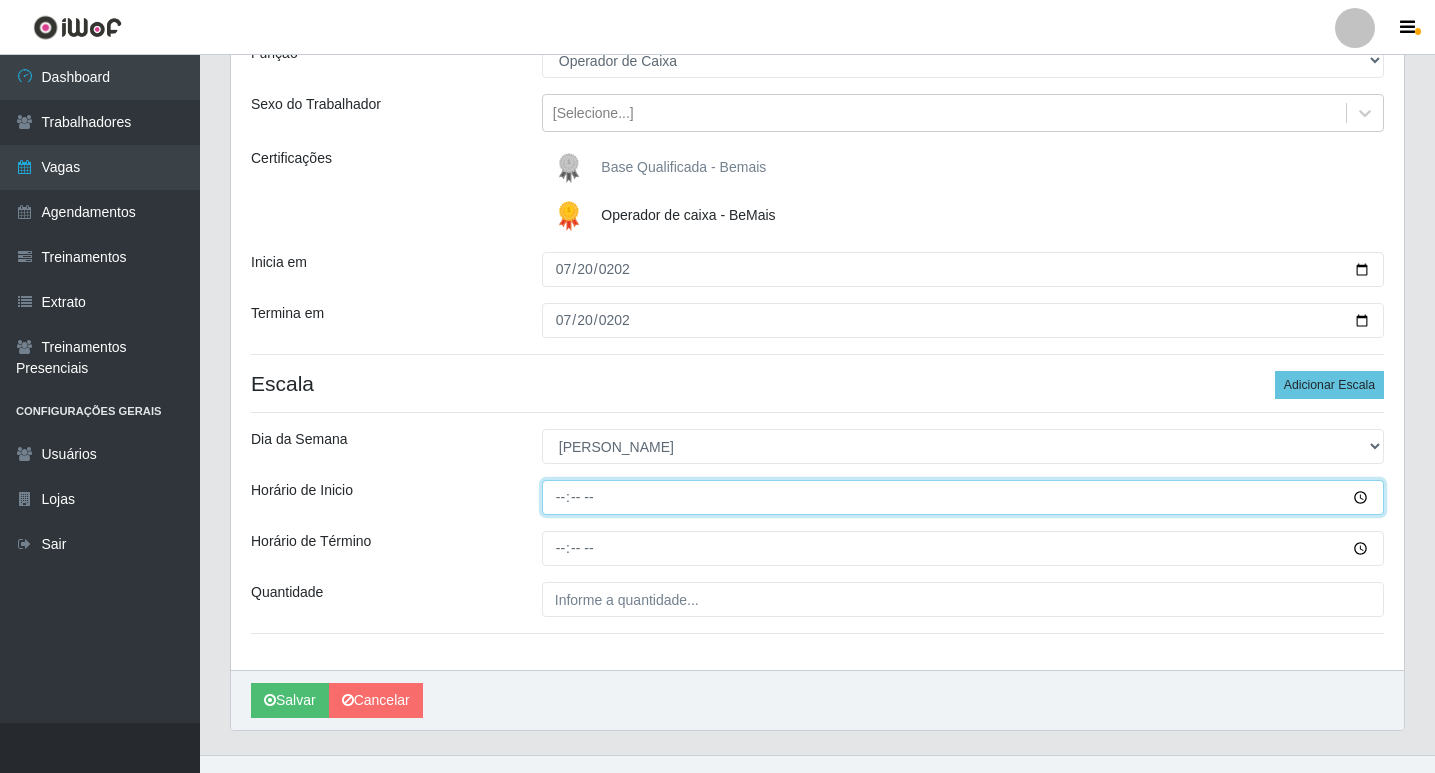 click on "Horário de Inicio" at bounding box center [963, 497] 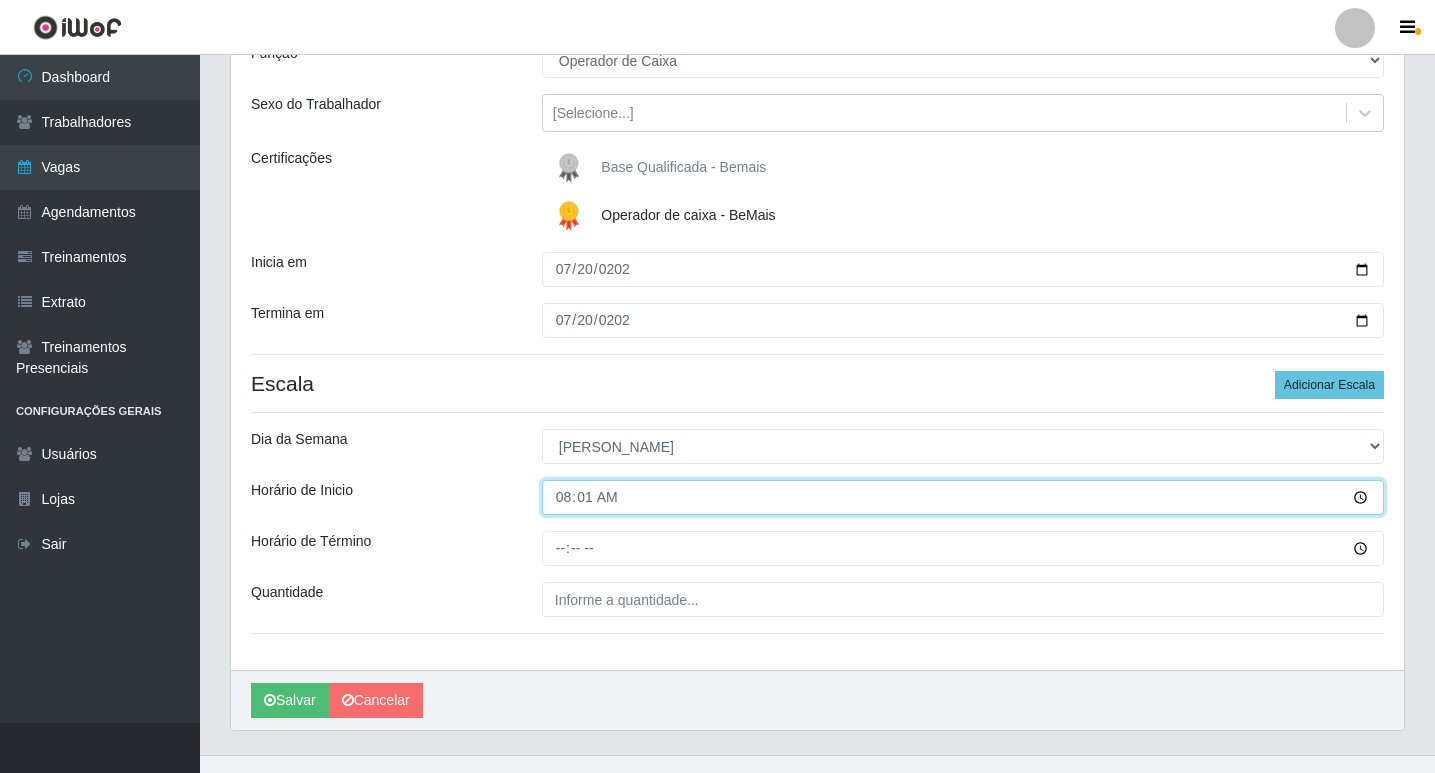 type on "08:15" 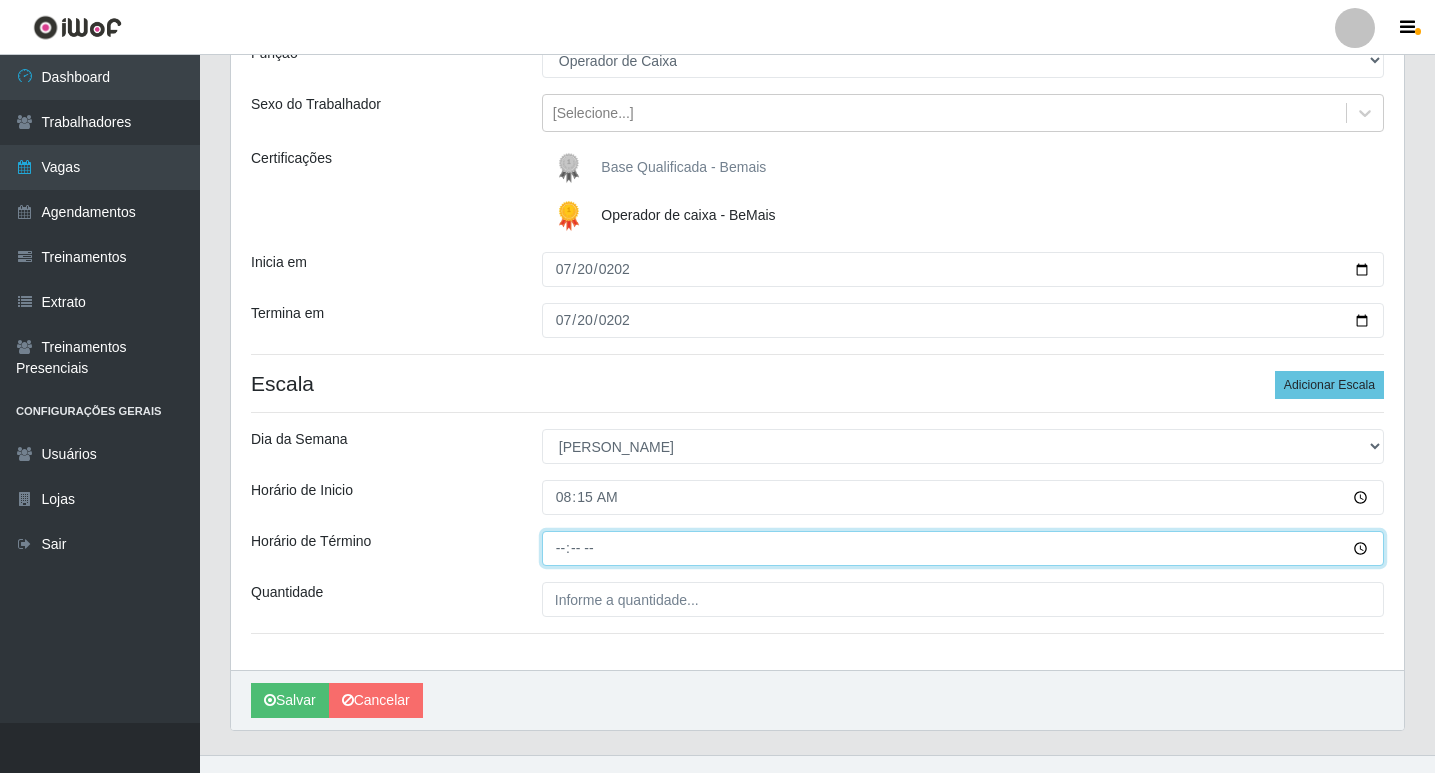 click on "Horário de Término" at bounding box center [963, 548] 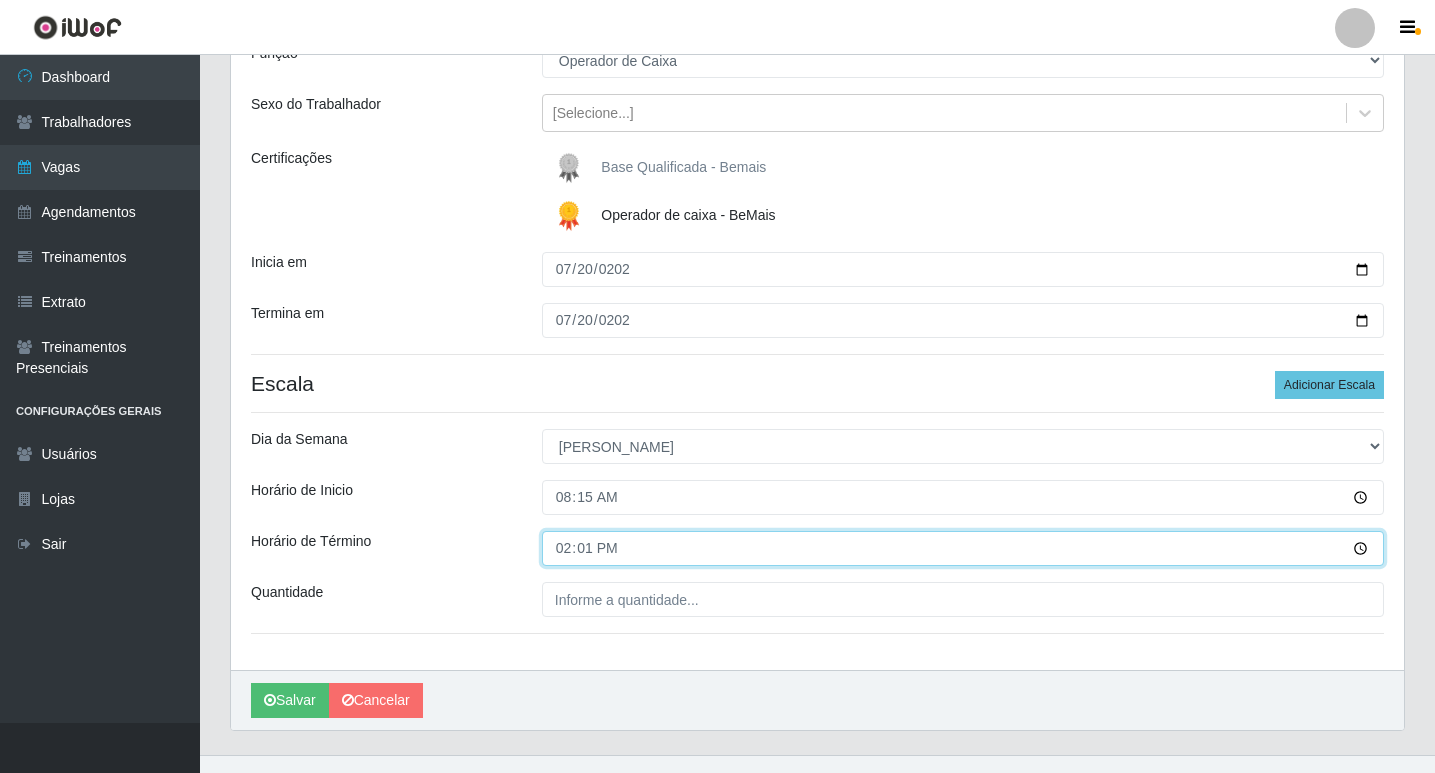 type on "14:15" 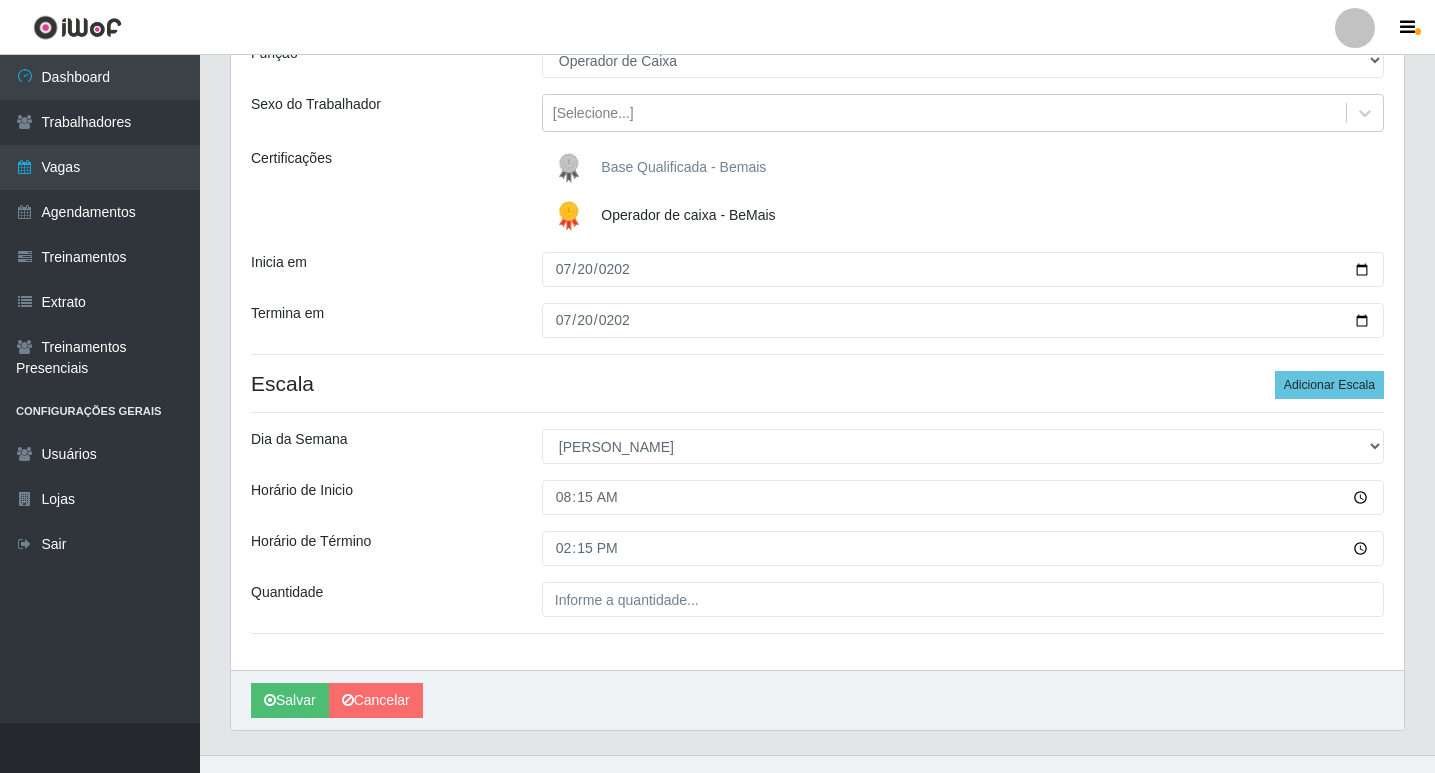 click on "Loja Bemais Supermercados - Cruz das Armas Função [Selecione...] ASG ASG + ASG ++ Auxiliar de Estacionamento Auxiliar de Estacionamento + Auxiliar de Estacionamento ++ Balconista de Açougue  Balconista de Açougue + Balconista de Açougue ++ Balconista de Padaria  Balconista de Padaria + Balconista de Padaria ++ Embalador Embalador + Embalador ++ Operador de Caixa Operador de Caixa + Operador de Caixa ++ Repositor  Repositor + Repositor ++ Repositor de Hortifruti Repositor de Hortifruti + Repositor de Hortifruti ++ Sexo do Trabalhador [Selecione...] Certificações   Base Qualificada -  Bemais   Operador de caixa - BeMais Inicia em [DATE] Termina em [DATE] Escala Adicionar Escala Dia da Semana [Selecione...] Segunda Terça Quarta Quinta Sexta Sábado [PERSON_NAME] de Inicio 08:15 Horário de Término 14:15 Quantidade" at bounding box center [817, 321] 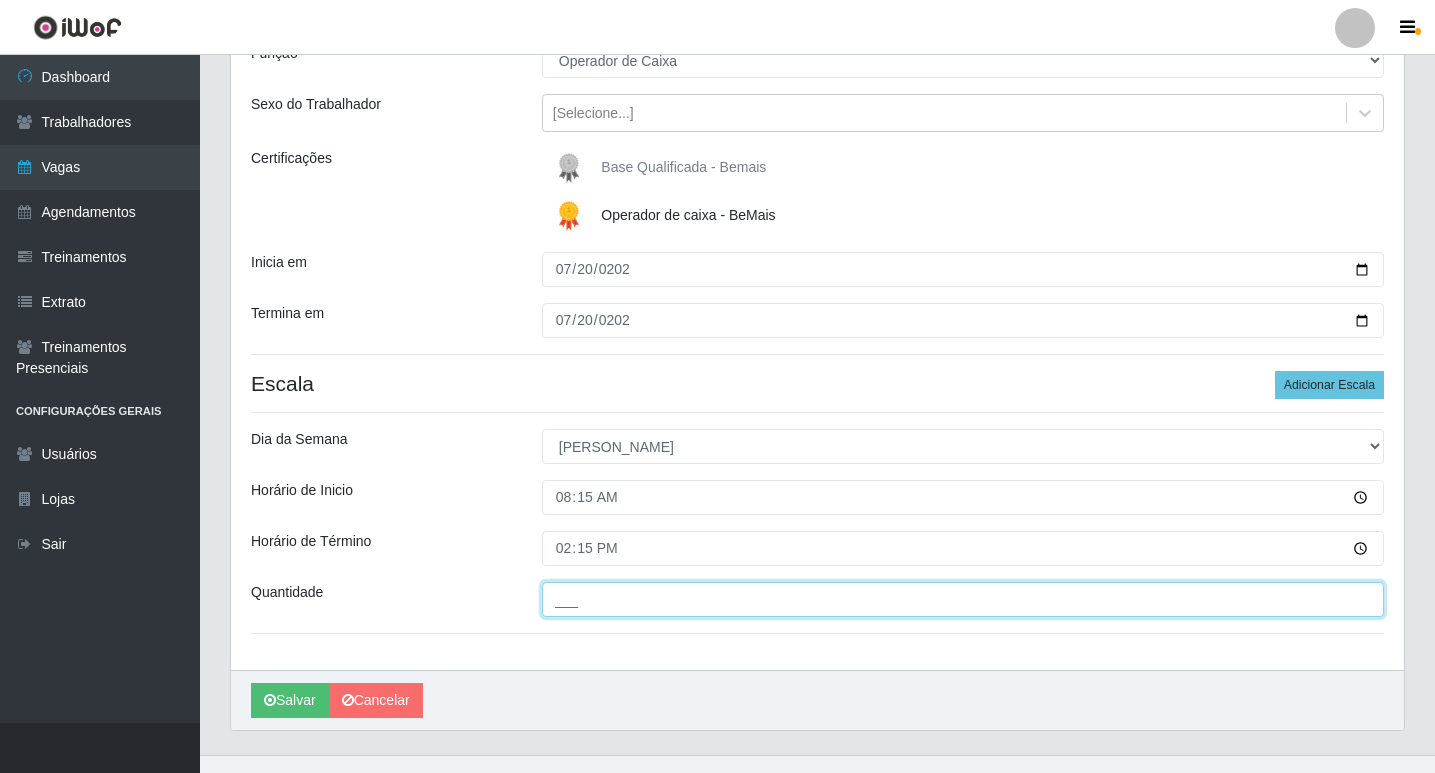 click on "___" at bounding box center [963, 599] 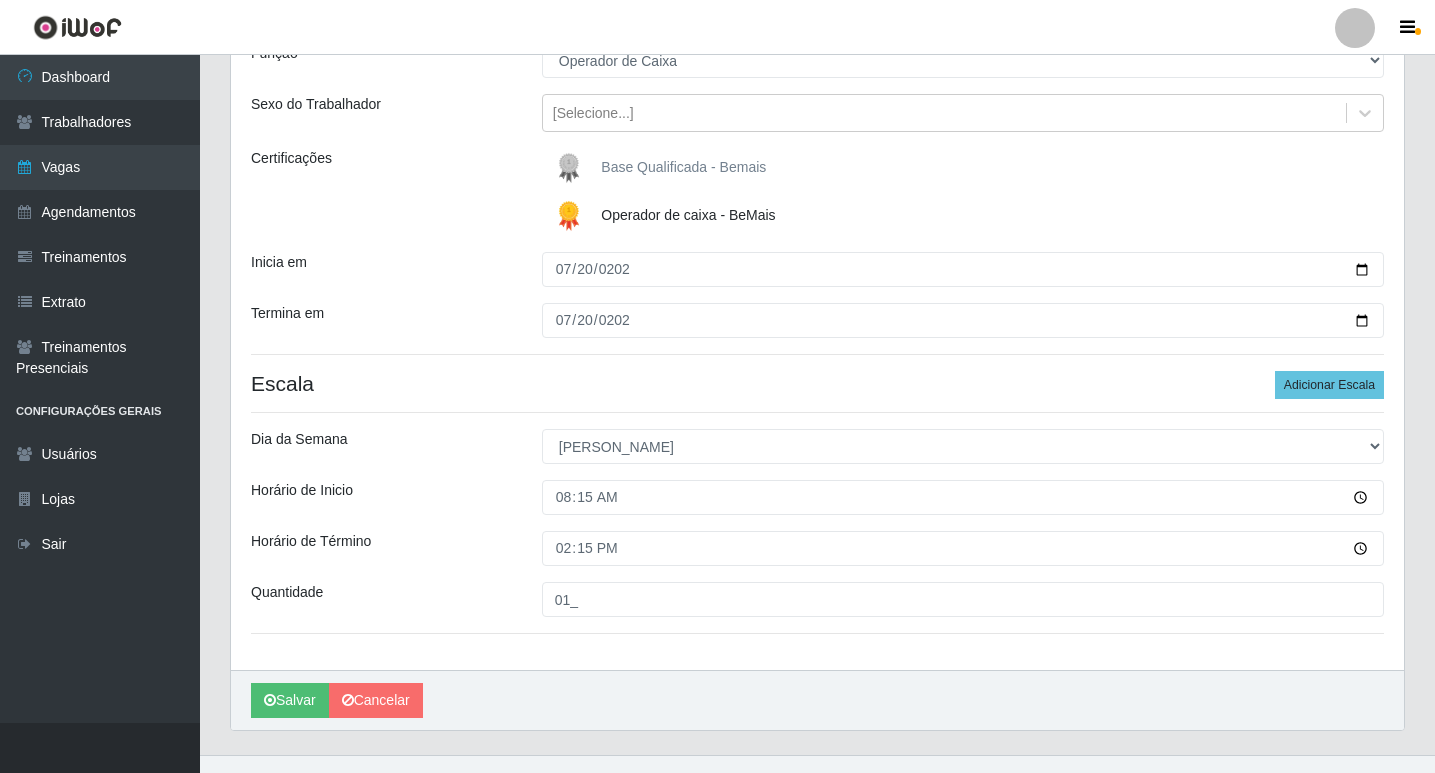 click on "Quantidade" at bounding box center [381, 599] 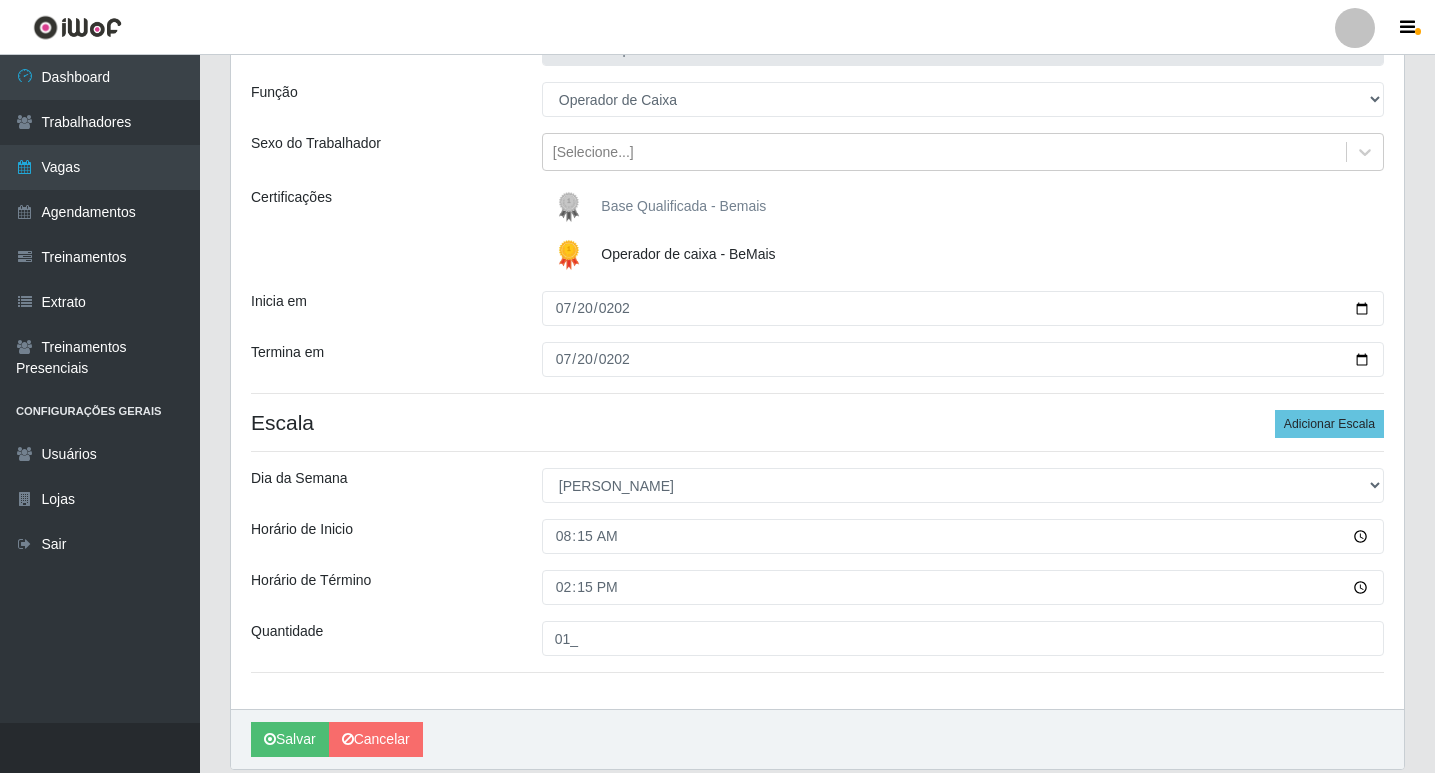 scroll, scrollTop: 232, scrollLeft: 0, axis: vertical 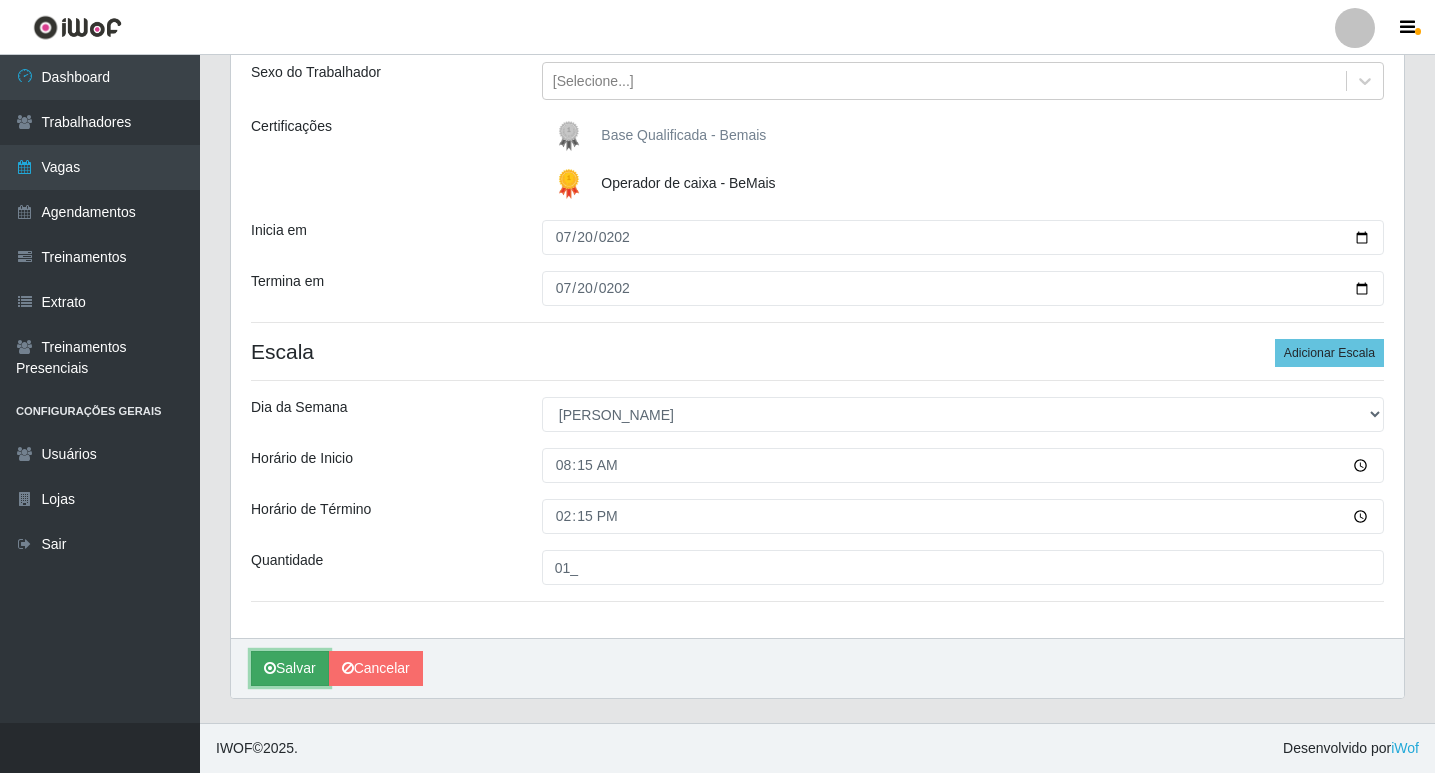 click on "Salvar" at bounding box center (290, 668) 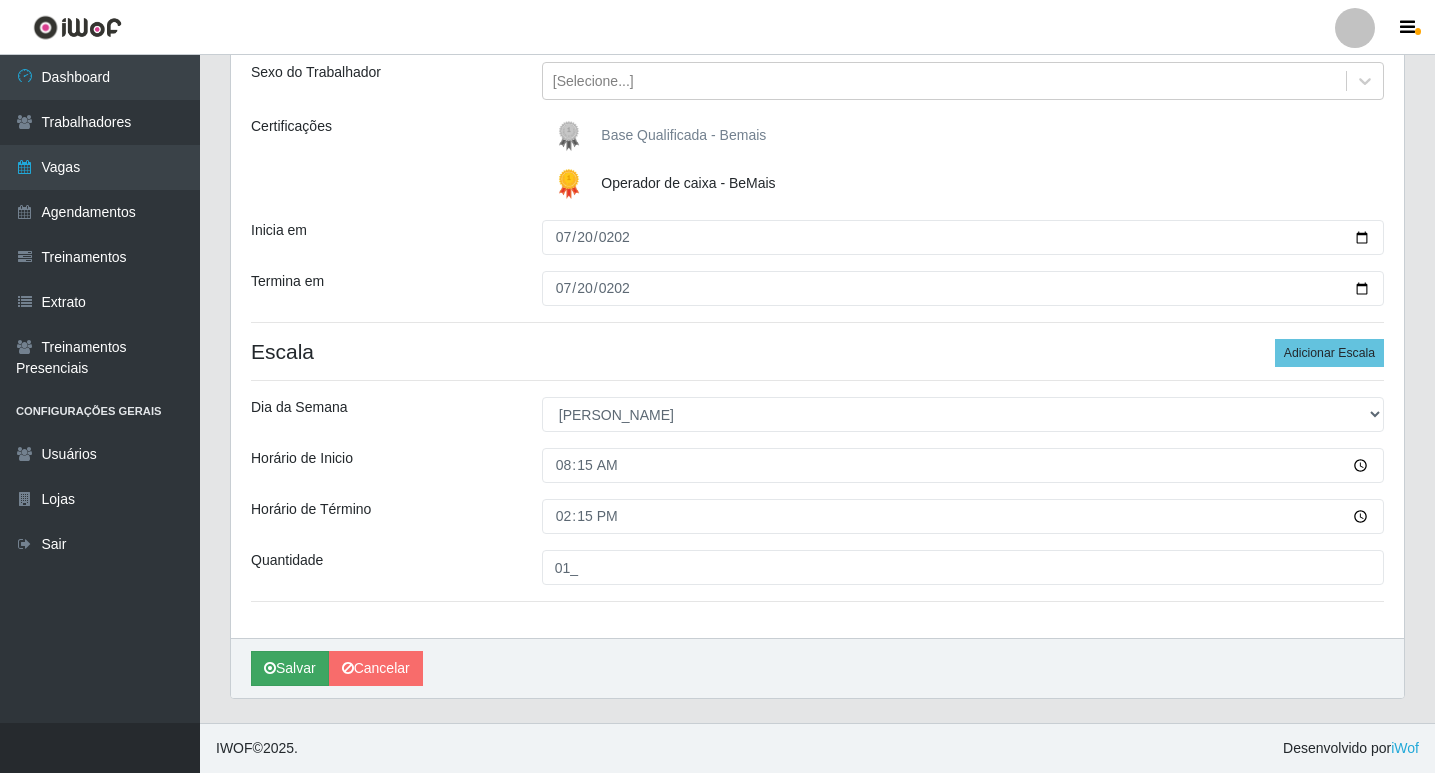 scroll, scrollTop: 0, scrollLeft: 0, axis: both 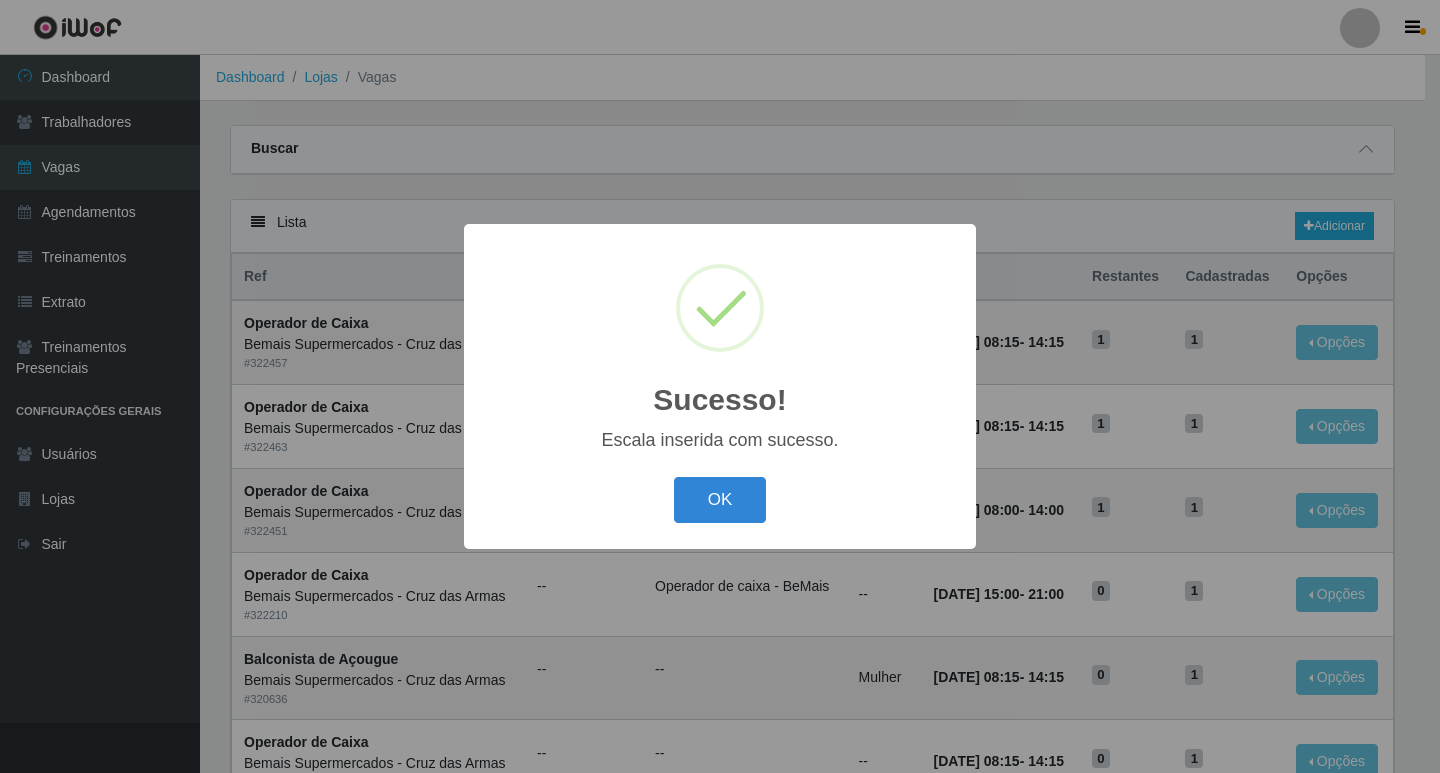 drag, startPoint x: 702, startPoint y: 505, endPoint x: 727, endPoint y: 544, distance: 46.32494 